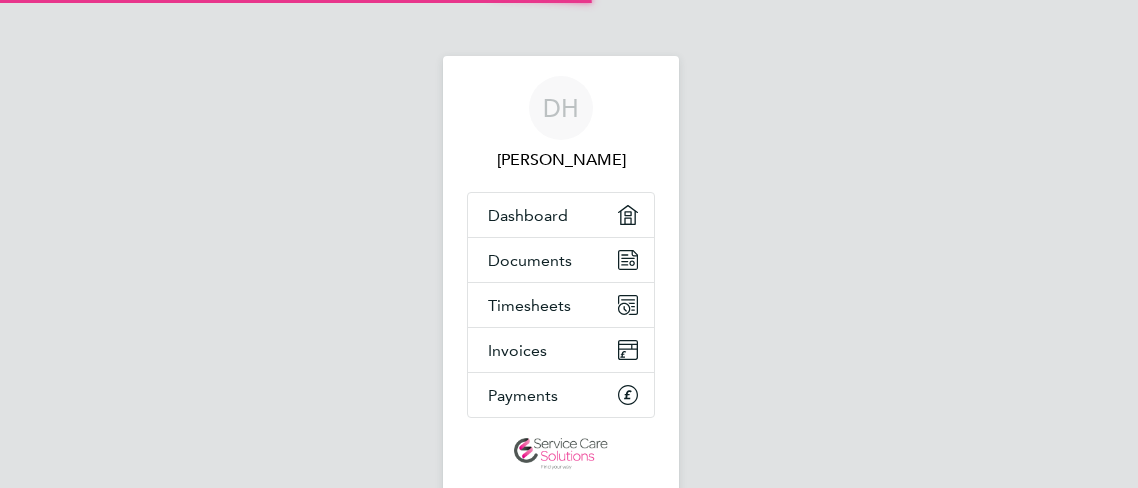 scroll, scrollTop: 0, scrollLeft: 0, axis: both 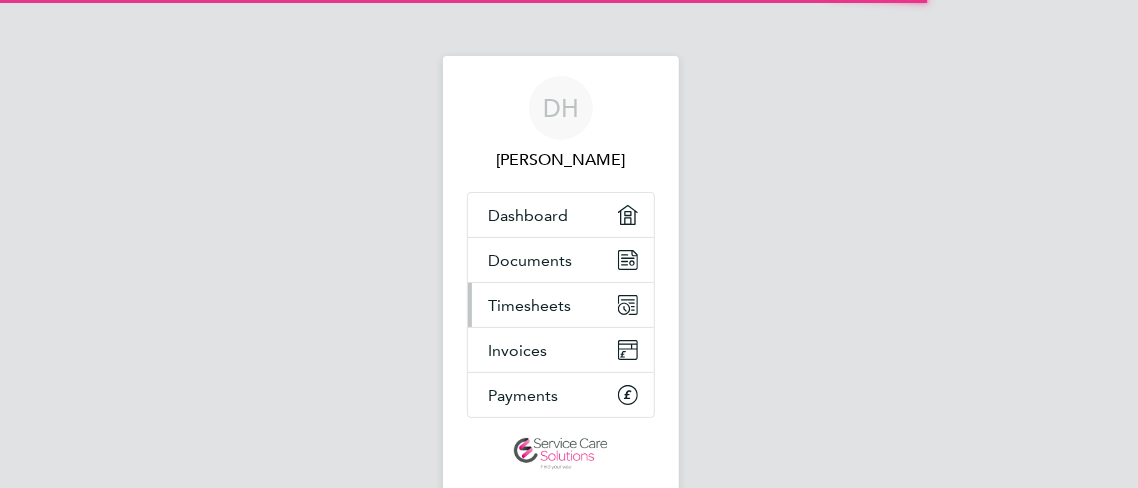 click on "Timesheets" at bounding box center [529, 305] 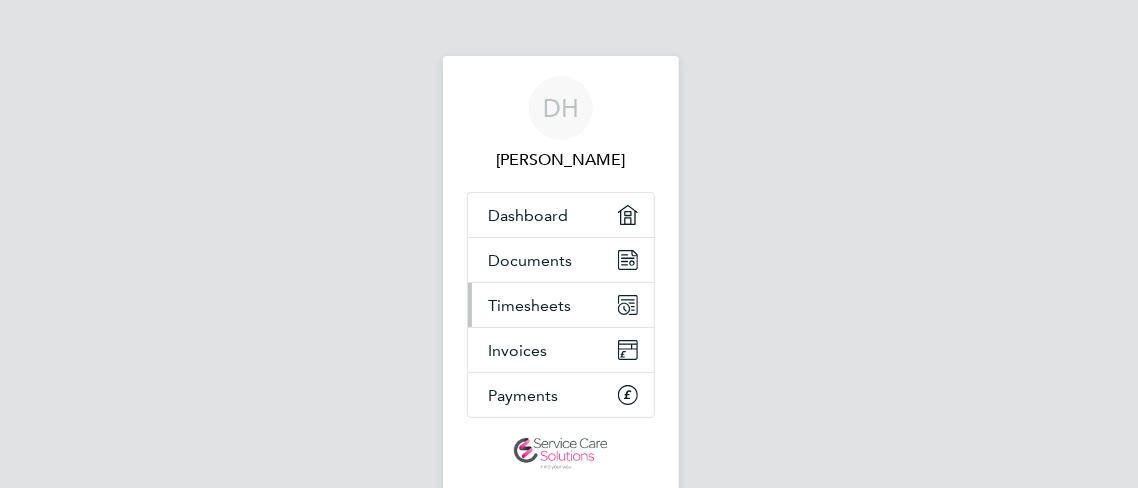 click on "Timesheets" at bounding box center [561, 305] 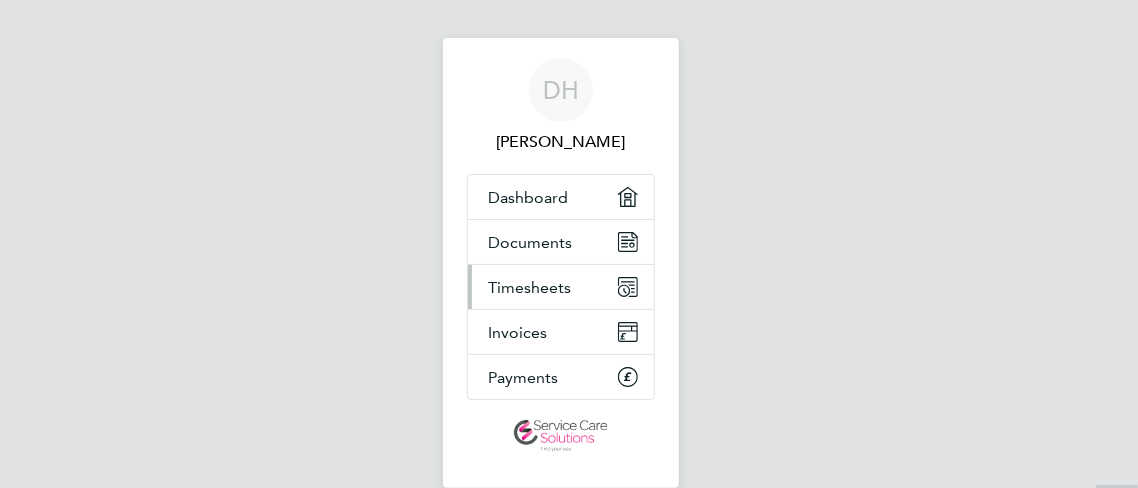 scroll, scrollTop: 0, scrollLeft: 0, axis: both 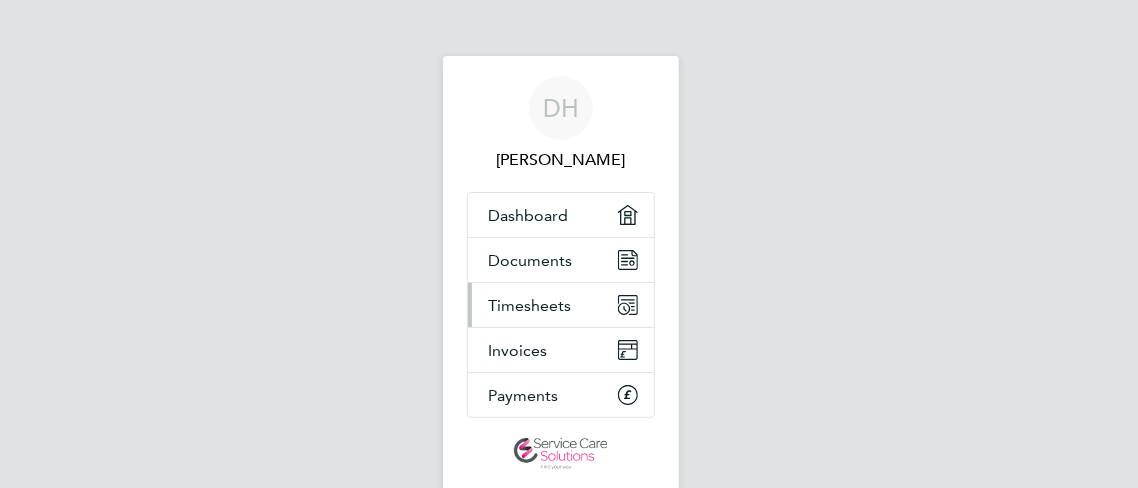 click 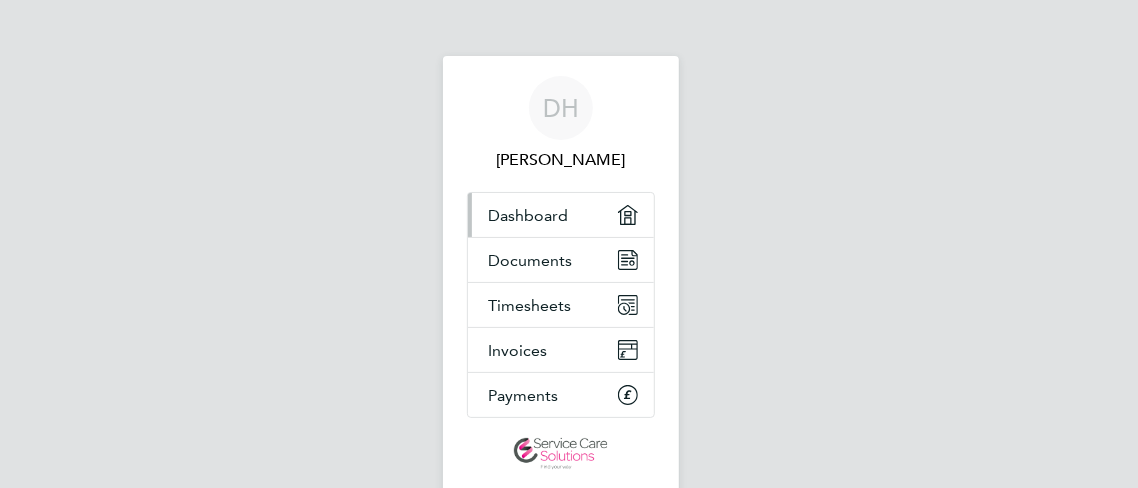 click 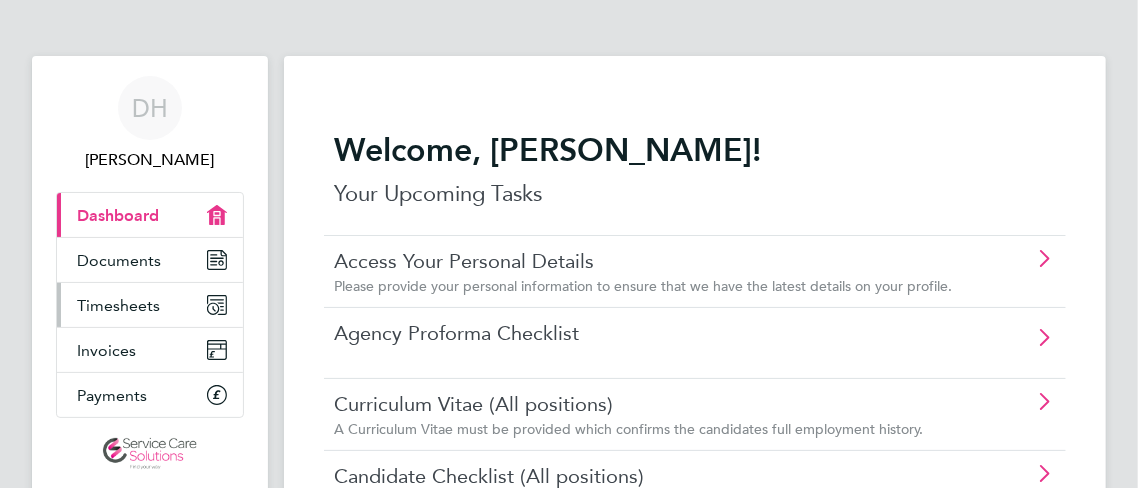 click on "Timesheets" at bounding box center [150, 305] 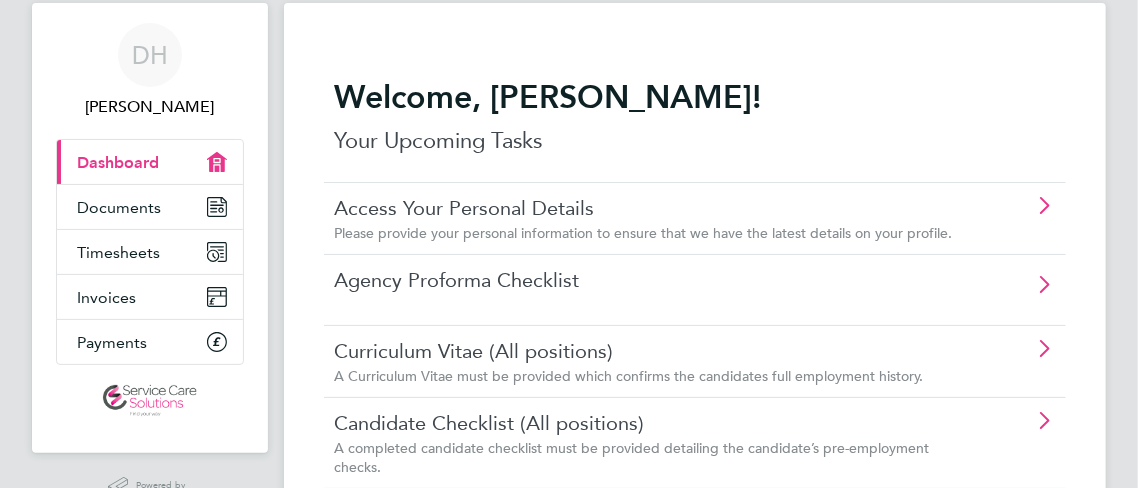 scroll, scrollTop: 51, scrollLeft: 0, axis: vertical 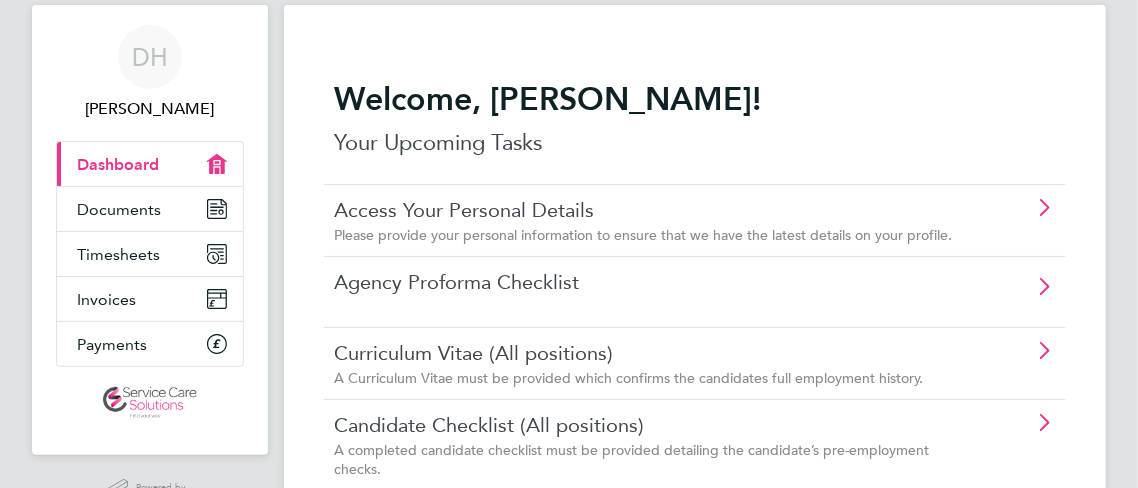 click on "Documents" at bounding box center (150, 209) 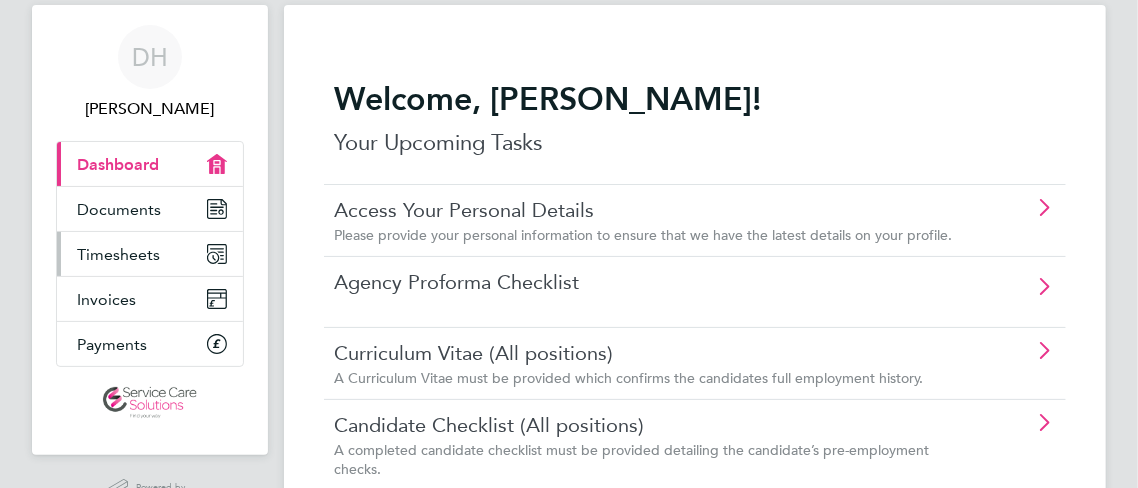 click 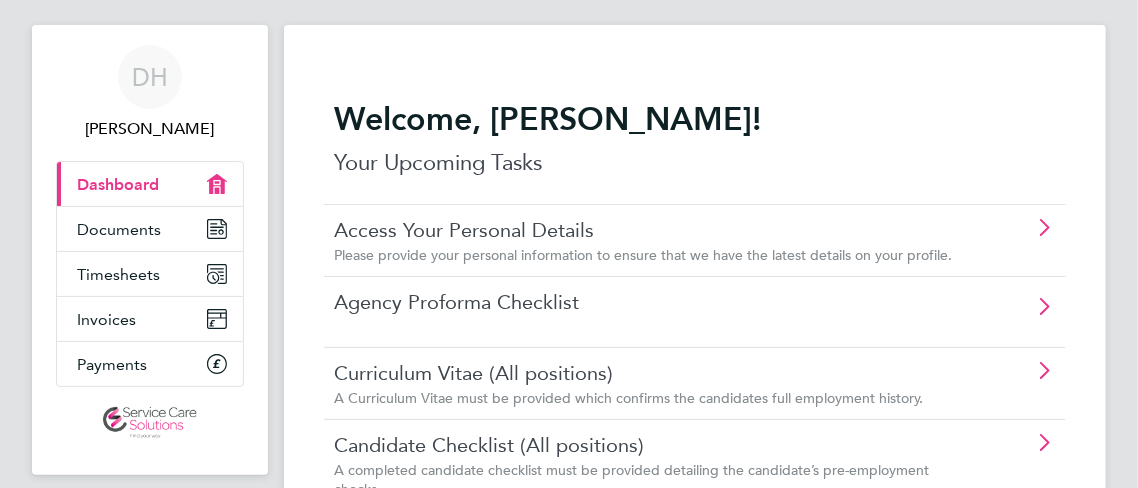 scroll, scrollTop: 32, scrollLeft: 0, axis: vertical 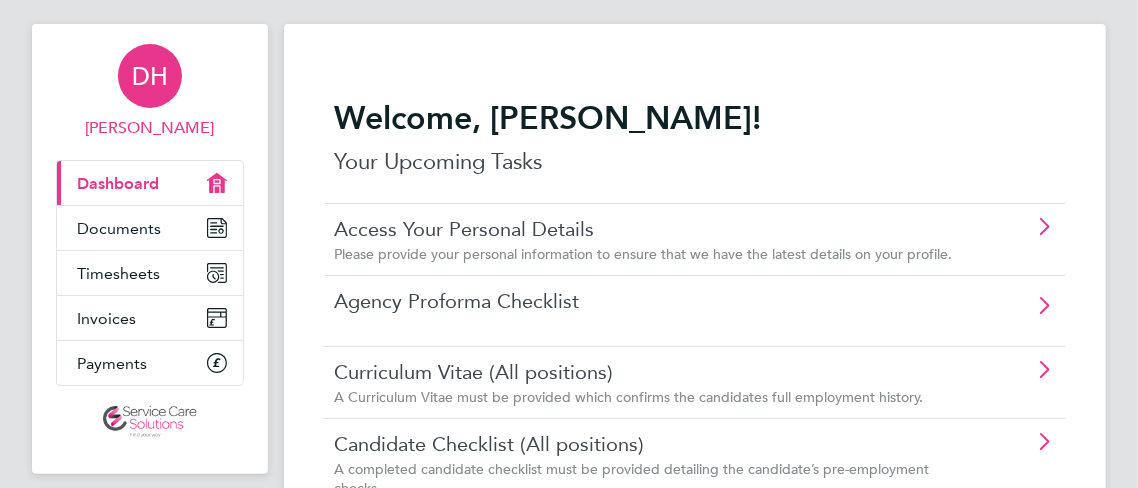 click on "DH" at bounding box center (150, 76) 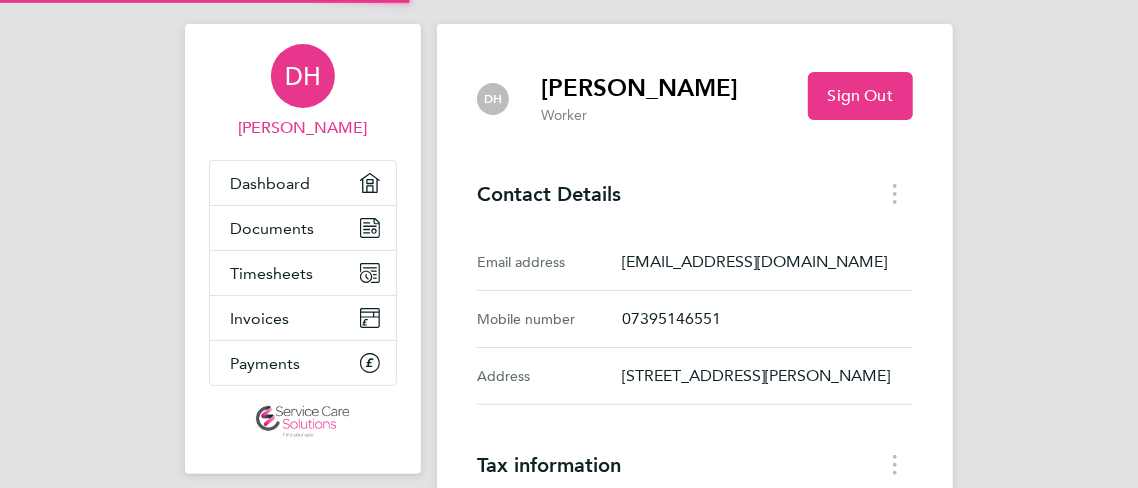 scroll, scrollTop: 0, scrollLeft: 0, axis: both 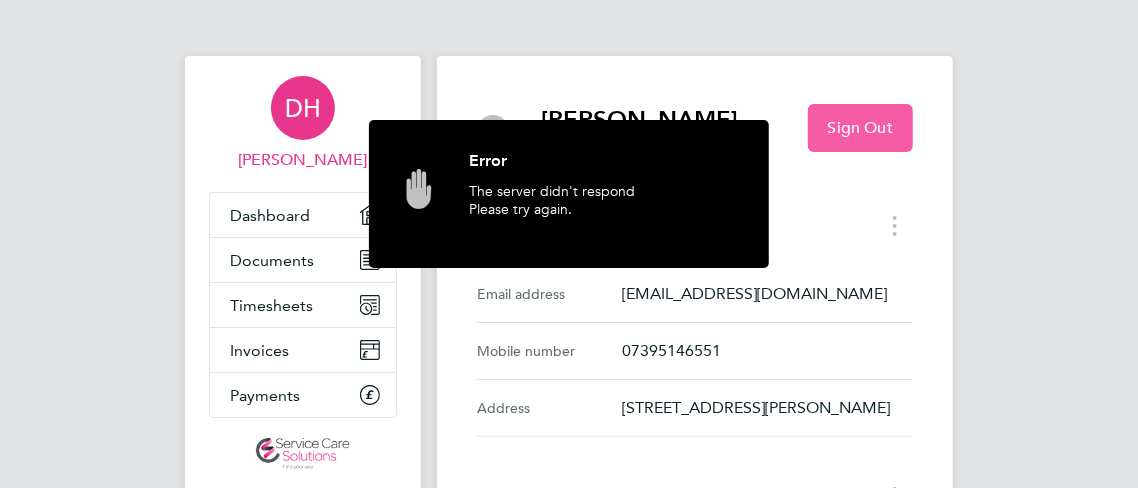 click on "Sign Out" at bounding box center (860, 128) 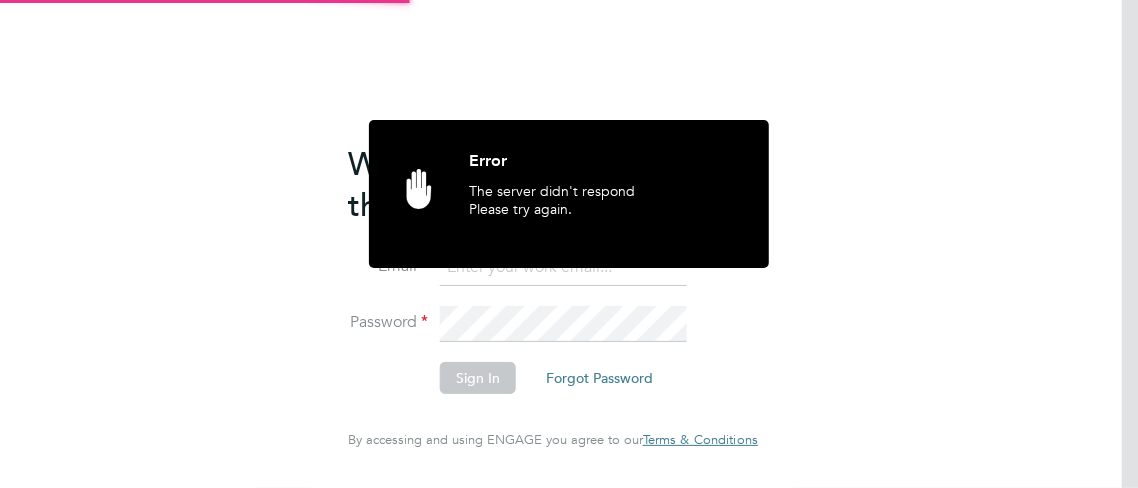 type on "[EMAIL_ADDRESS][DOMAIN_NAME]" 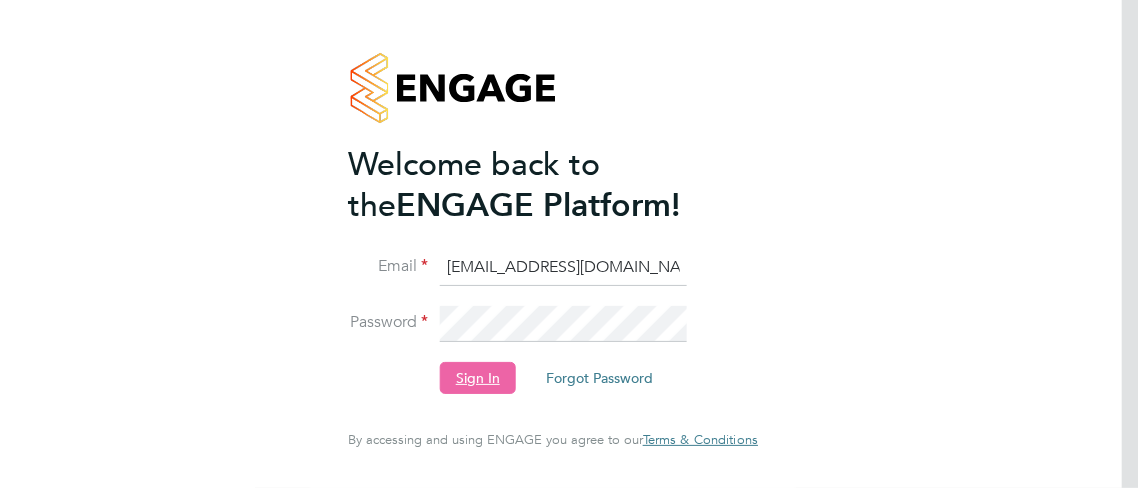 click on "Sign In" 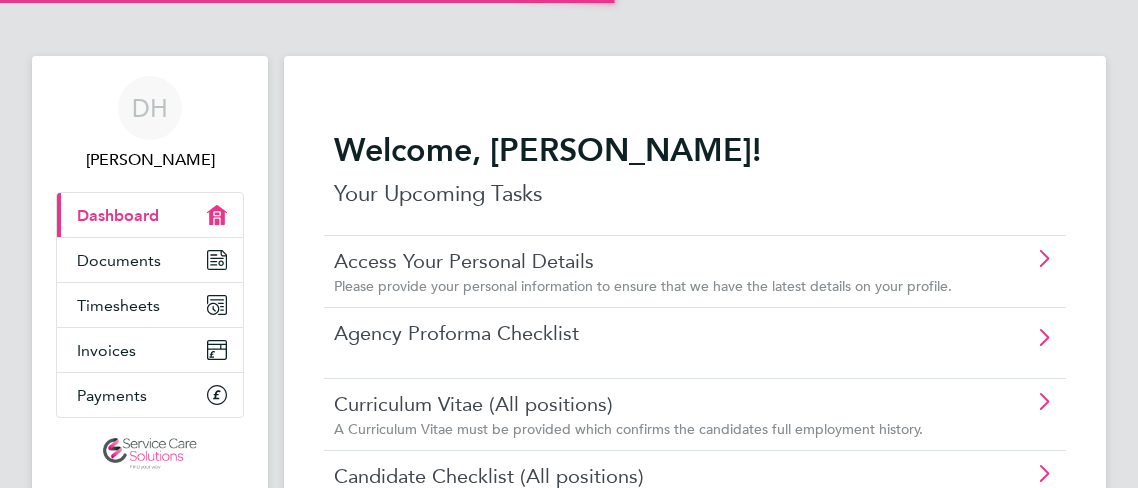 scroll, scrollTop: 0, scrollLeft: 0, axis: both 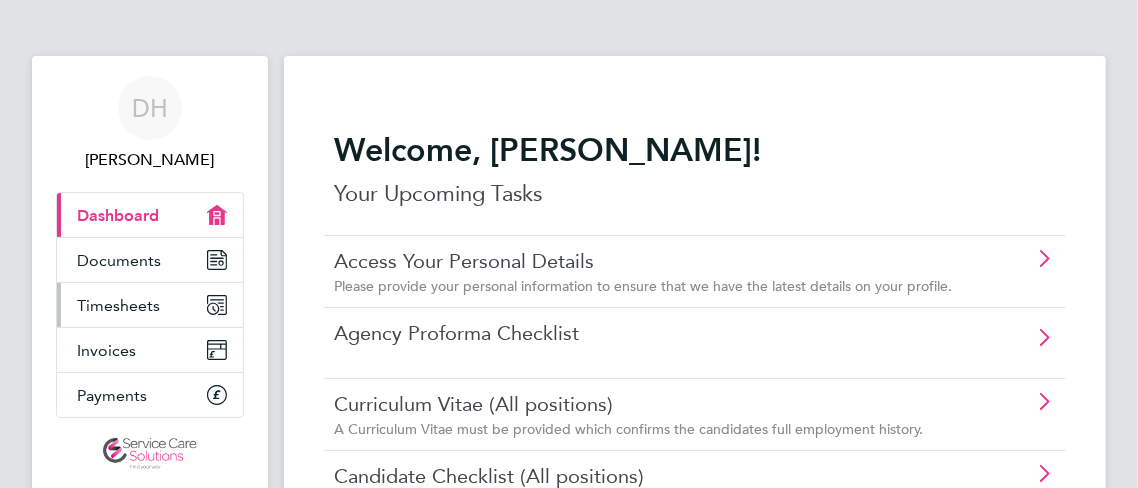 click on "Timesheets" at bounding box center [150, 305] 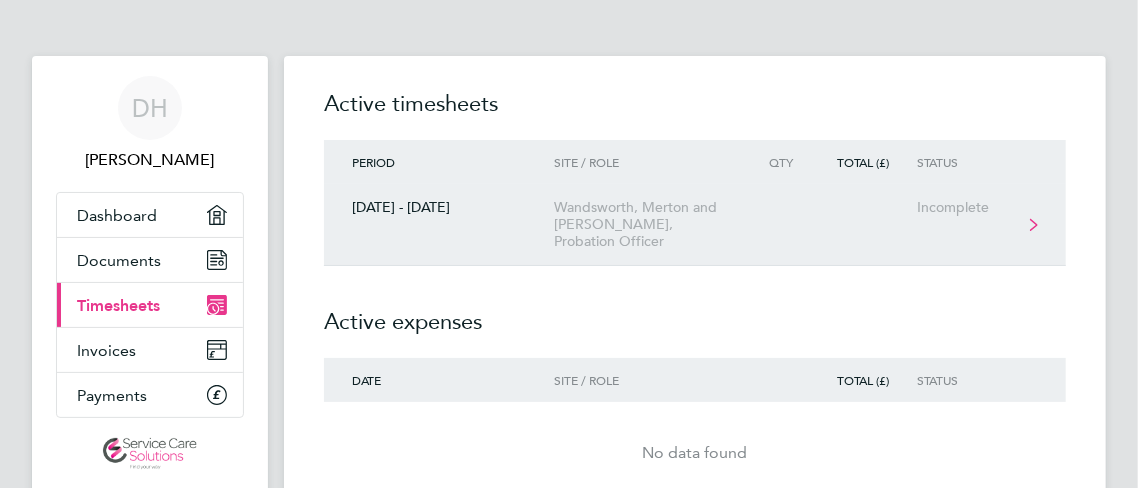 click on "21 - 27 Jul 2025  Wandsworth, Merton and Sutton, Probation Officer  Incomplete" 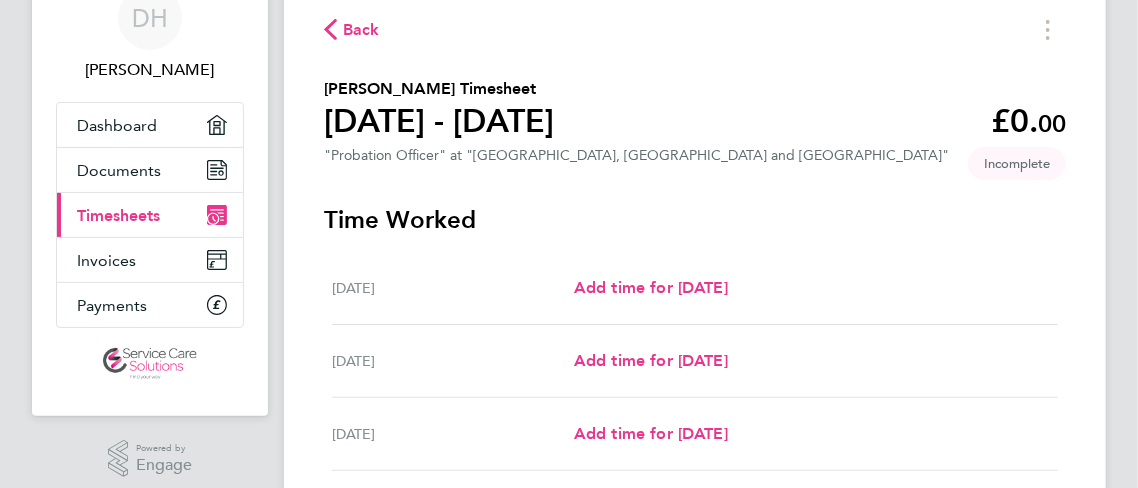 scroll, scrollTop: 129, scrollLeft: 0, axis: vertical 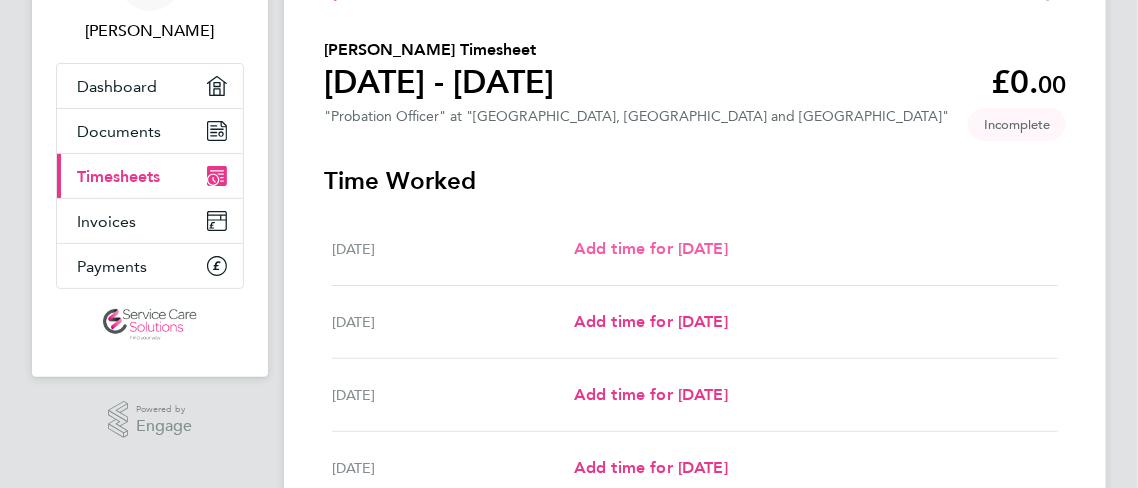 click on "Add time for [DATE]" at bounding box center (651, 248) 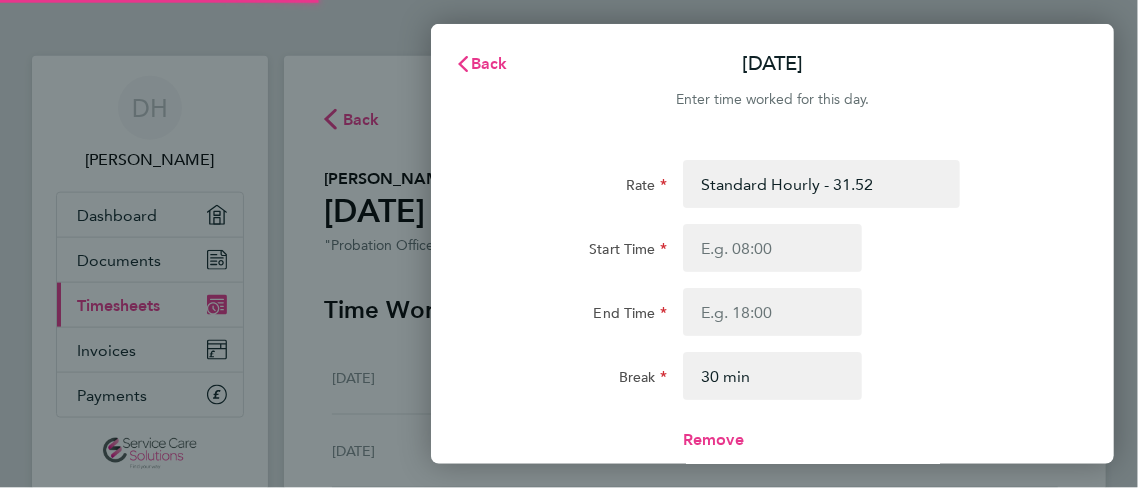 scroll, scrollTop: 0, scrollLeft: 0, axis: both 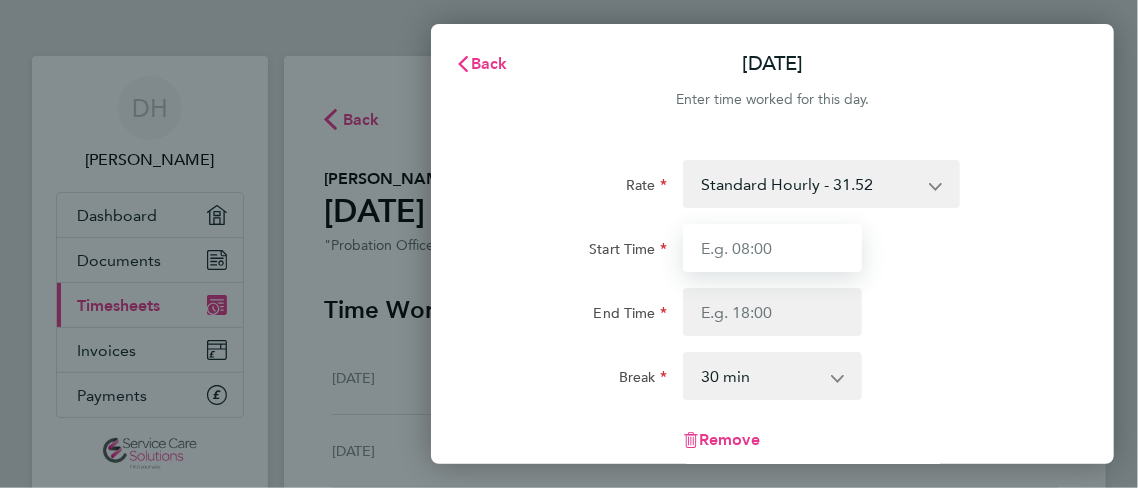 click on "Start Time" at bounding box center [773, 248] 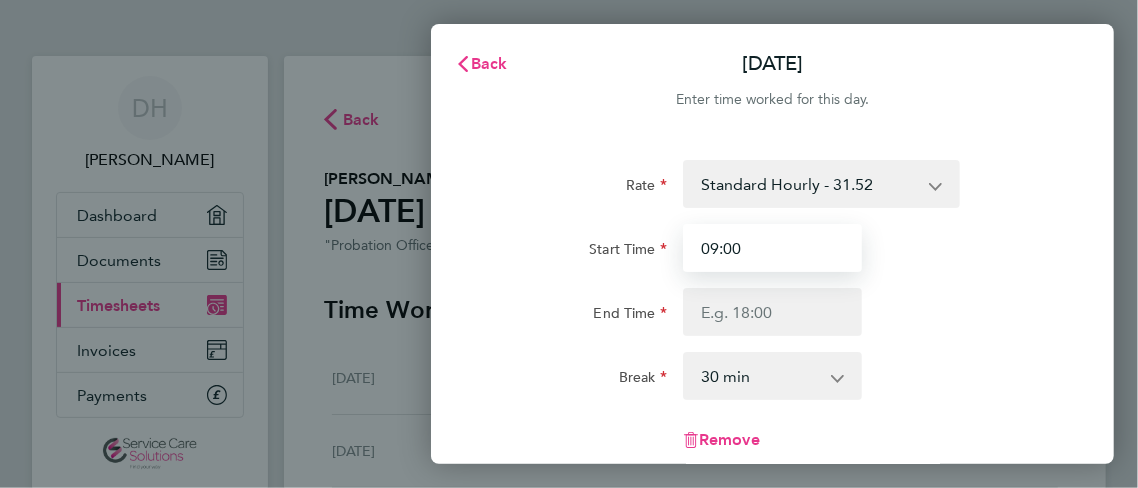 type on "09:00" 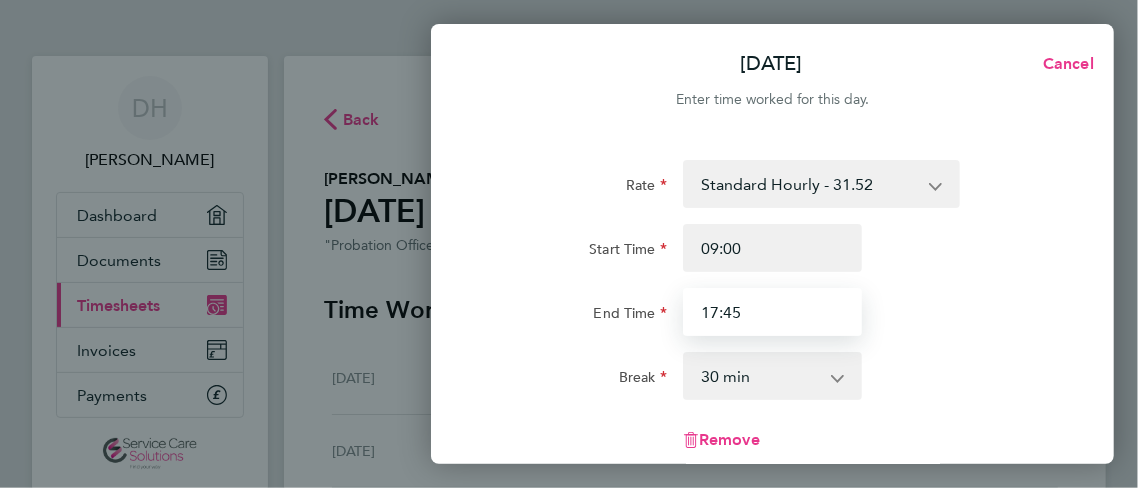 type on "17:45" 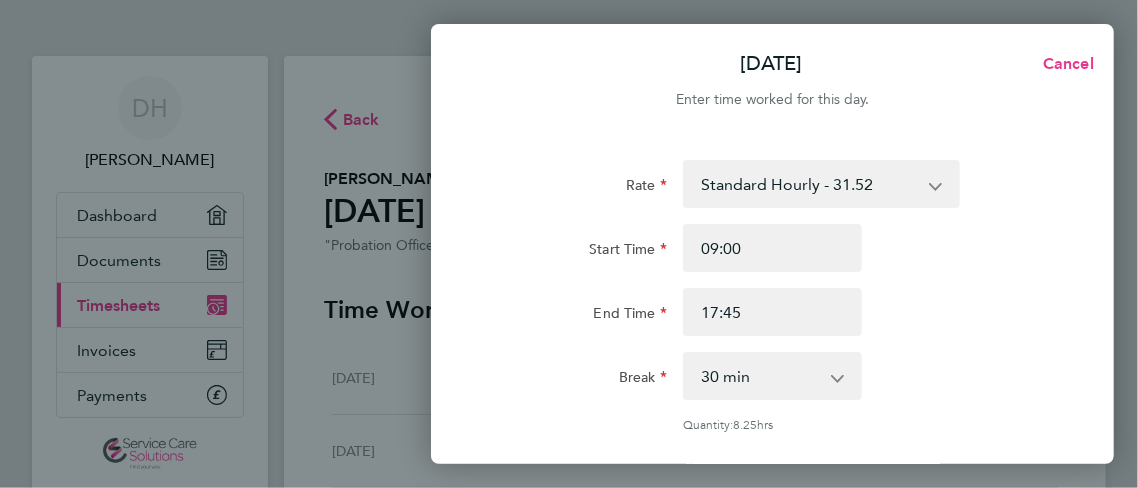 click 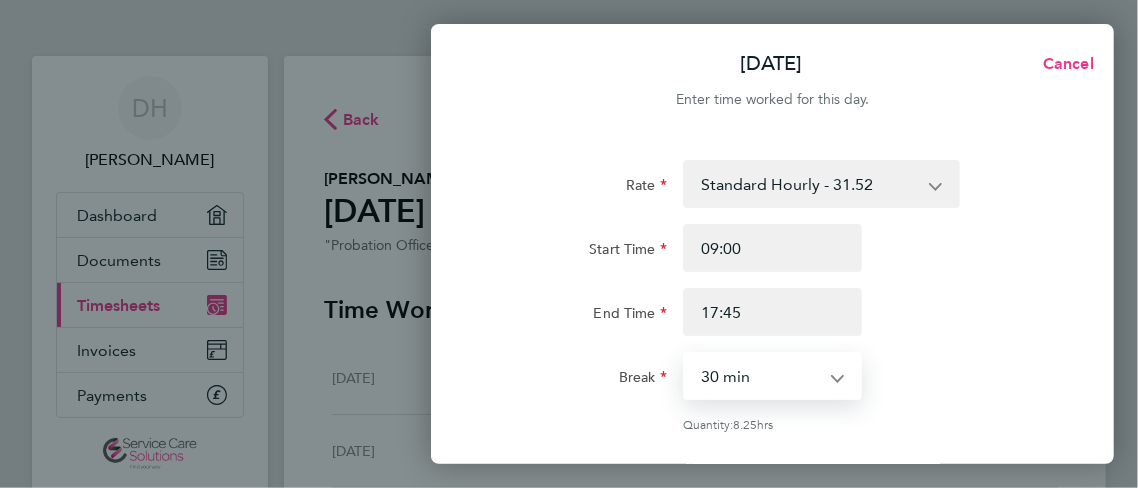 select on "45" 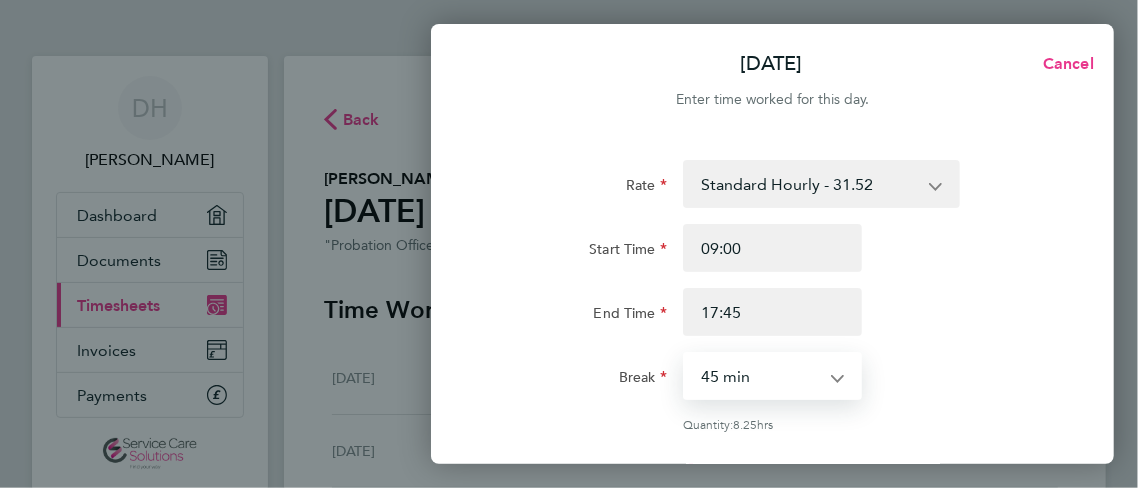 click on "45 min" at bounding box center (0, 0) 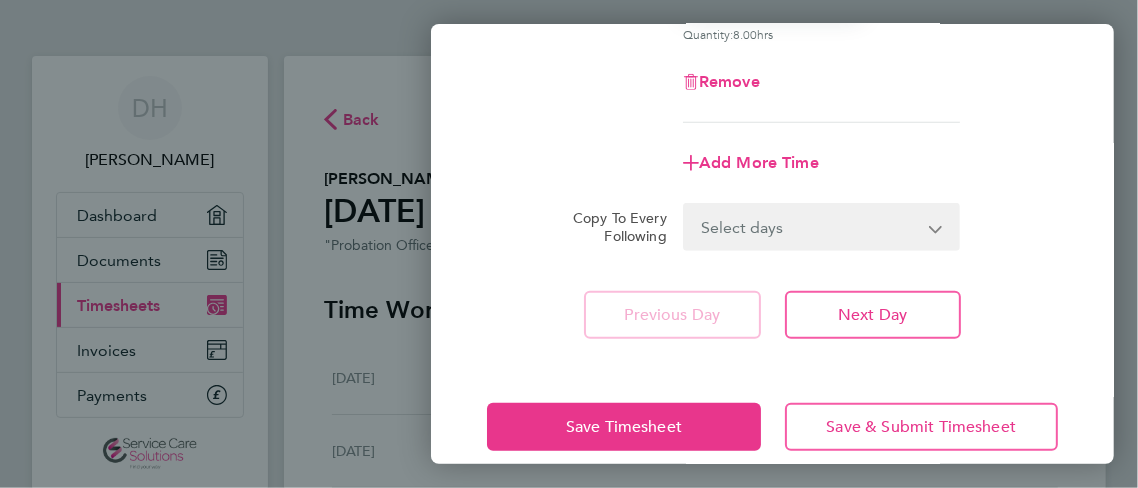 scroll, scrollTop: 390, scrollLeft: 0, axis: vertical 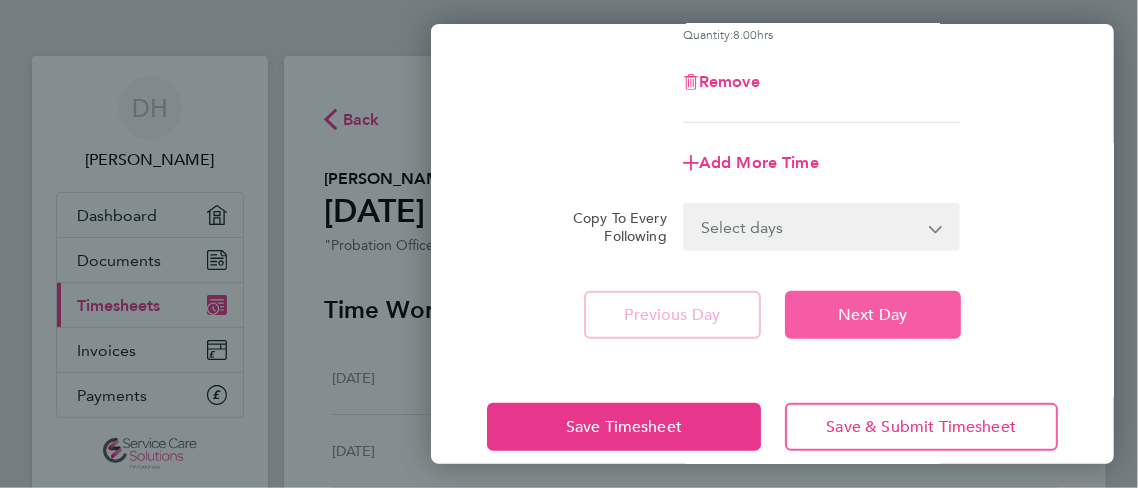 click on "Next Day" 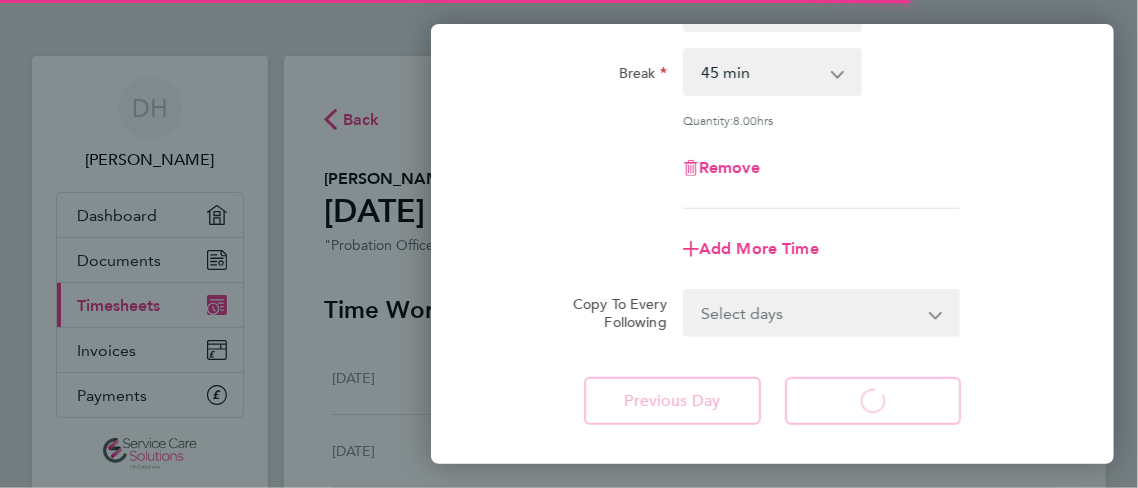 scroll, scrollTop: 415, scrollLeft: 0, axis: vertical 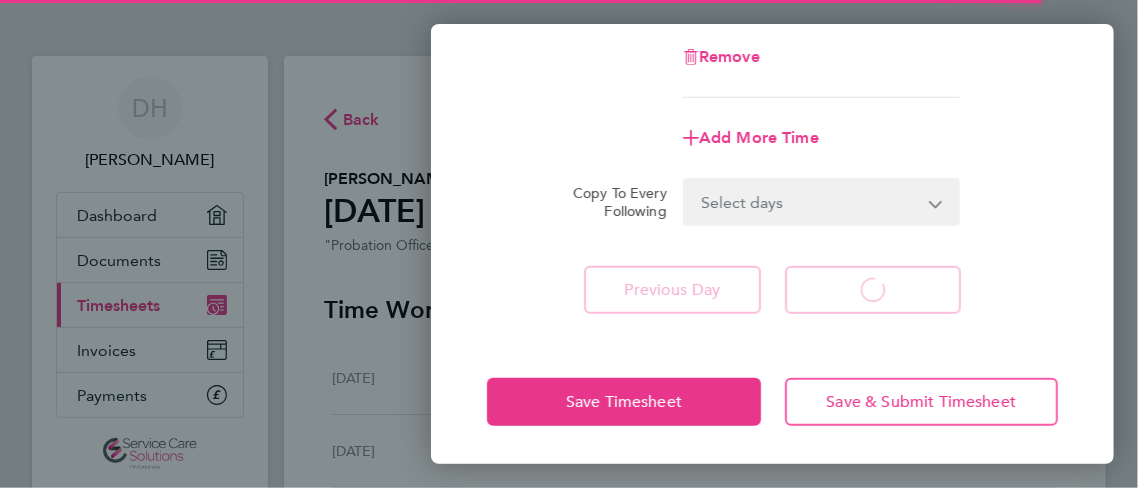click on "Copy To Every Following  Select days   Day   Weekday (Mon-Fri)   Weekend (Sat-Sun)   Tuesday   Wednesday   Thursday   Friday   Saturday   Sunday" 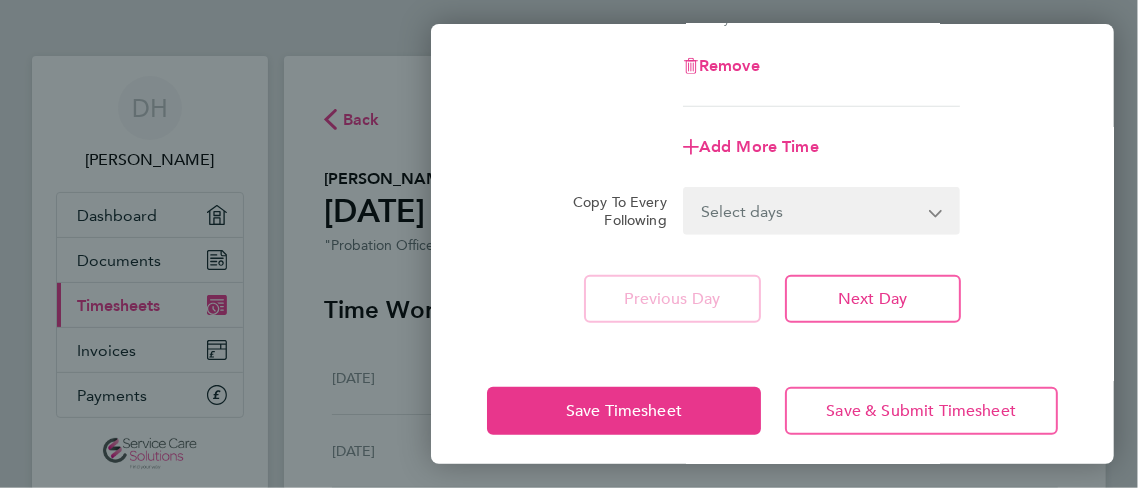 scroll, scrollTop: 415, scrollLeft: 0, axis: vertical 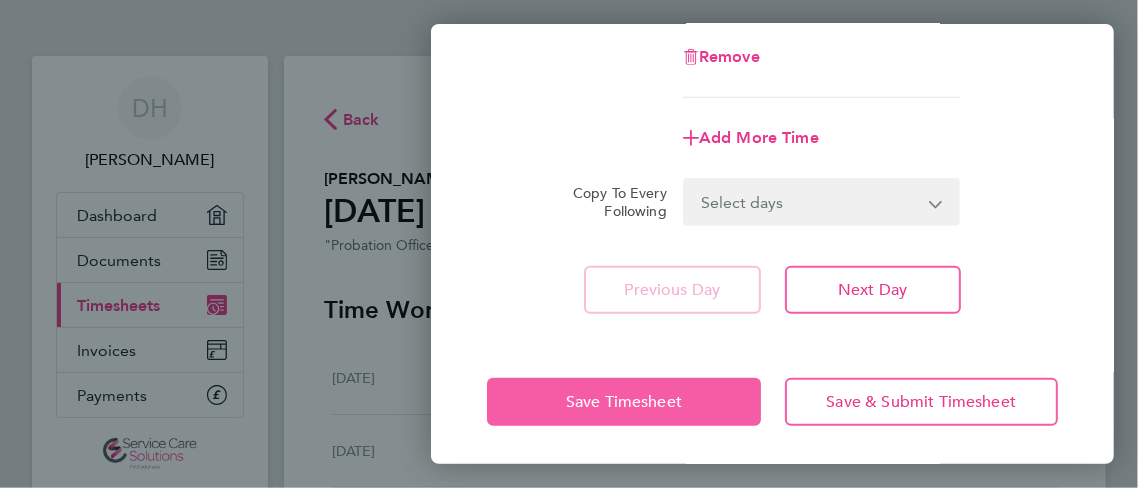 click on "Save Timesheet" 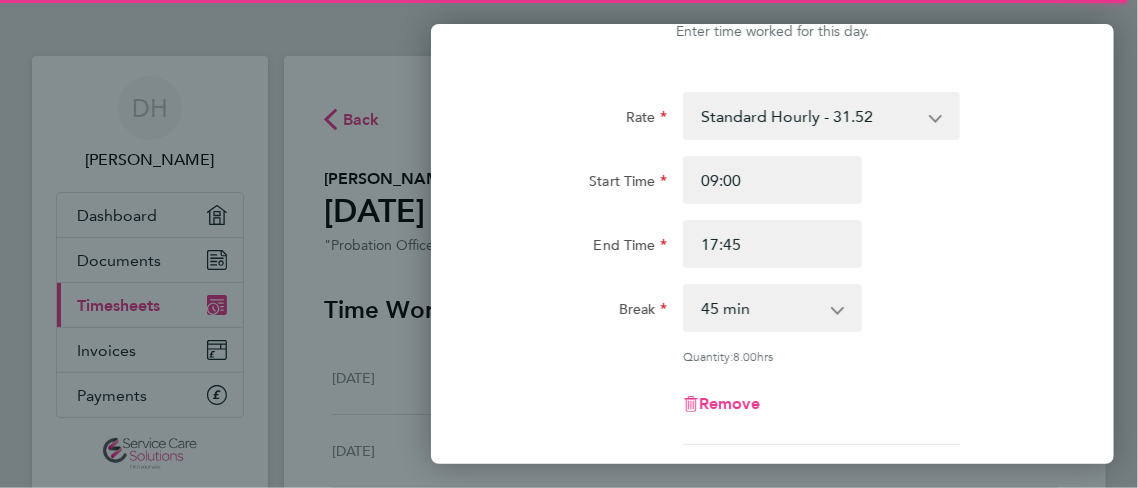 scroll, scrollTop: 0, scrollLeft: 0, axis: both 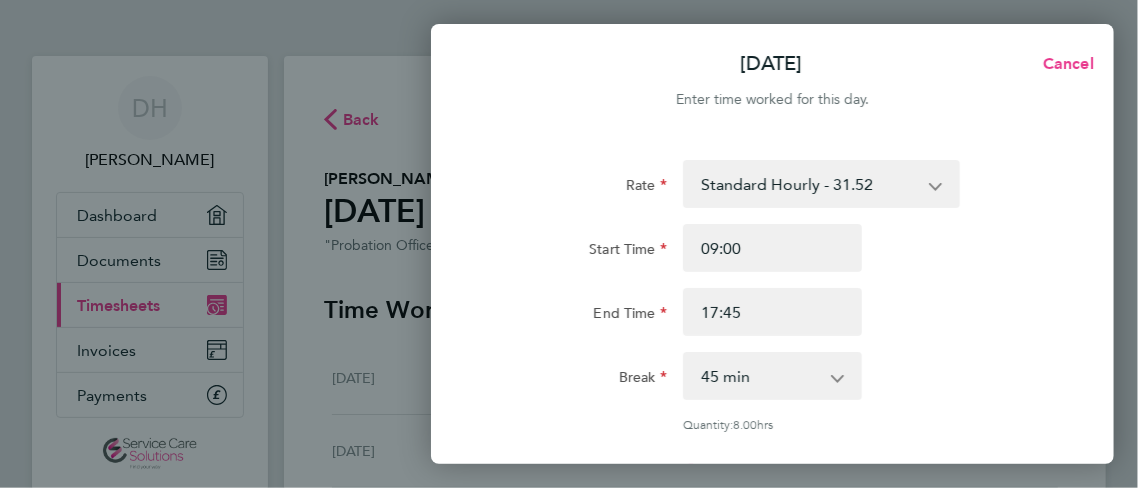 click on "Rate  Standard Hourly - 31.52
Start Time 09:00 End Time 17:45 Break  0 min   15 min   30 min   45 min   60 min   75 min   90 min
Quantity:  8.00  hrs
Remove" 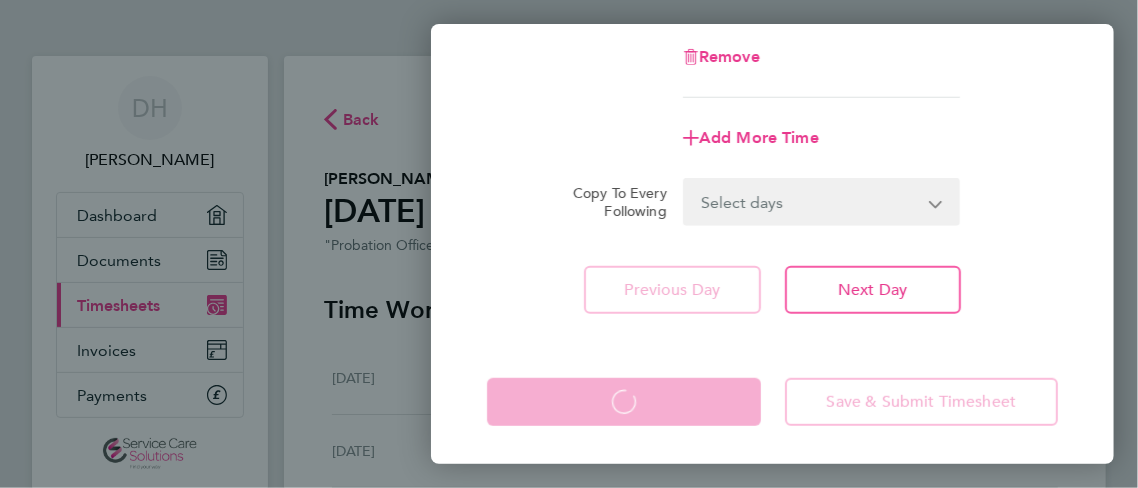 scroll, scrollTop: 350, scrollLeft: 0, axis: vertical 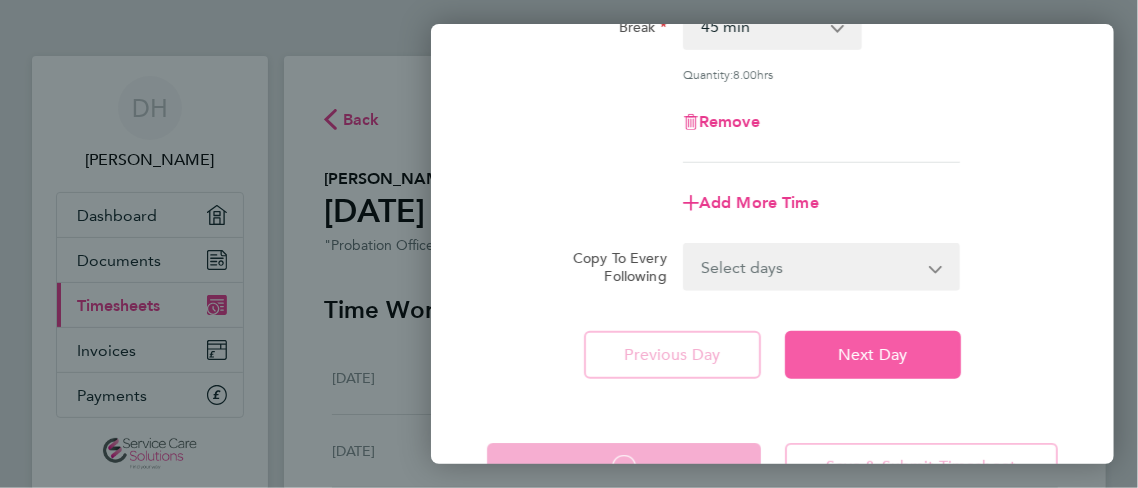 click on "Next Day" 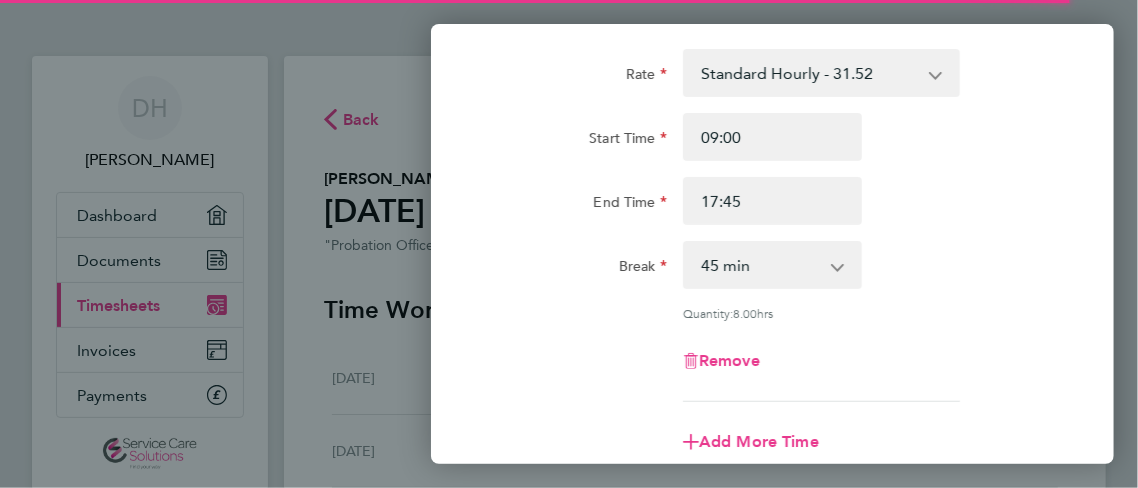 scroll, scrollTop: 113, scrollLeft: 0, axis: vertical 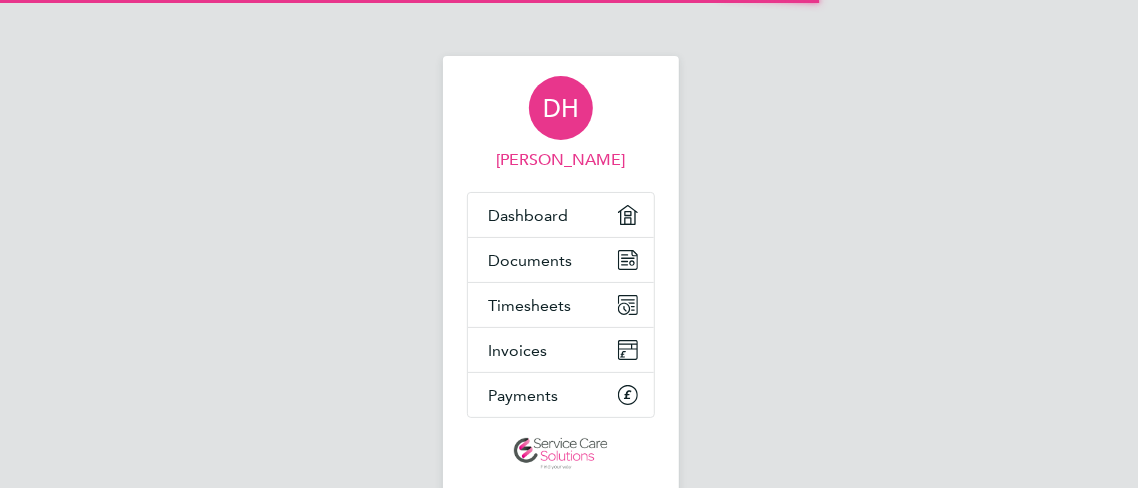 click on "DH" at bounding box center [561, 108] 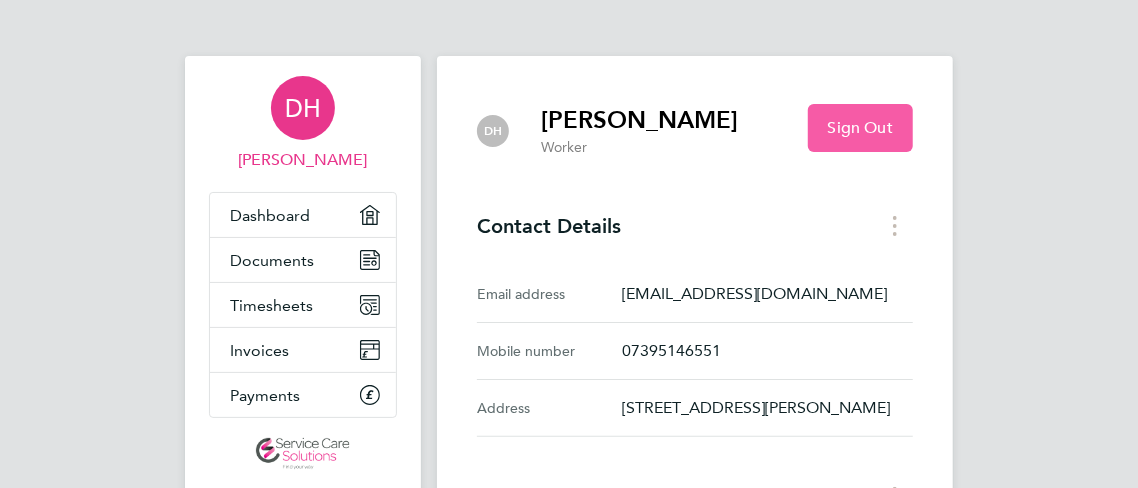 click on "Sign Out" at bounding box center (860, 128) 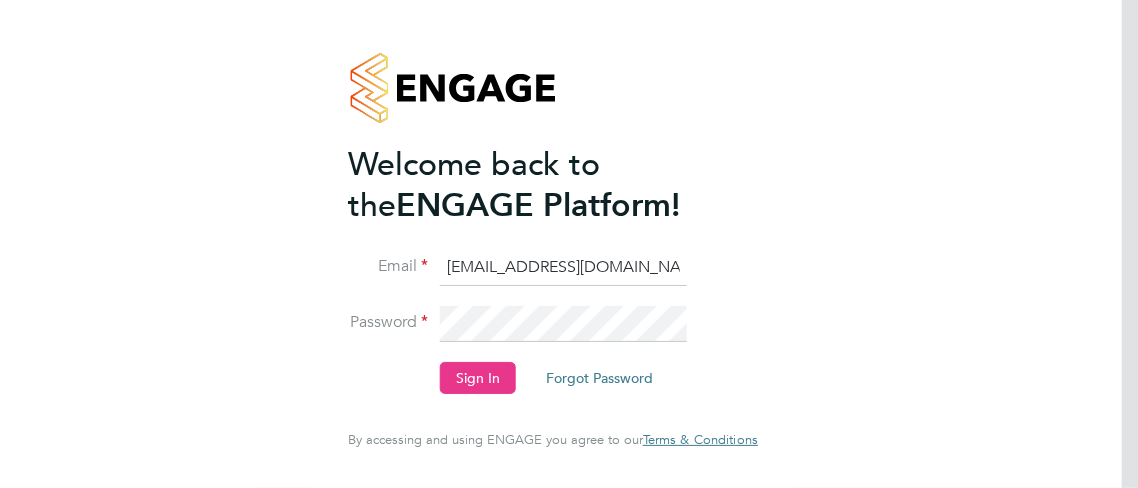 click on "Welcome back to the  ENGAGE Platform! Email [EMAIL_ADDRESS][DOMAIN_NAME] Password Sign In   Forgot Password   Enter your Code Key Your account has Two Factor Authentication enabled, adding an extra layer of security. Please enter your 6 Digit Code Key to access your account. You created this code using an Authenticator app. Code Key   Verify Account   Cancel Forgot your password? Enter the email you used to register with ENGAGE, and we'll send you instructions on how to reset your password. If you don't receive an email within a few minutes, please check your spam folder or try again. Email Send Reset Link   Cancel Thank you! If you have an account with us, we'll send you an email shortly containing password reset instructions. Back to Sign In  By accessing and using ENGAGE you agree to our   Terms & Conditions" 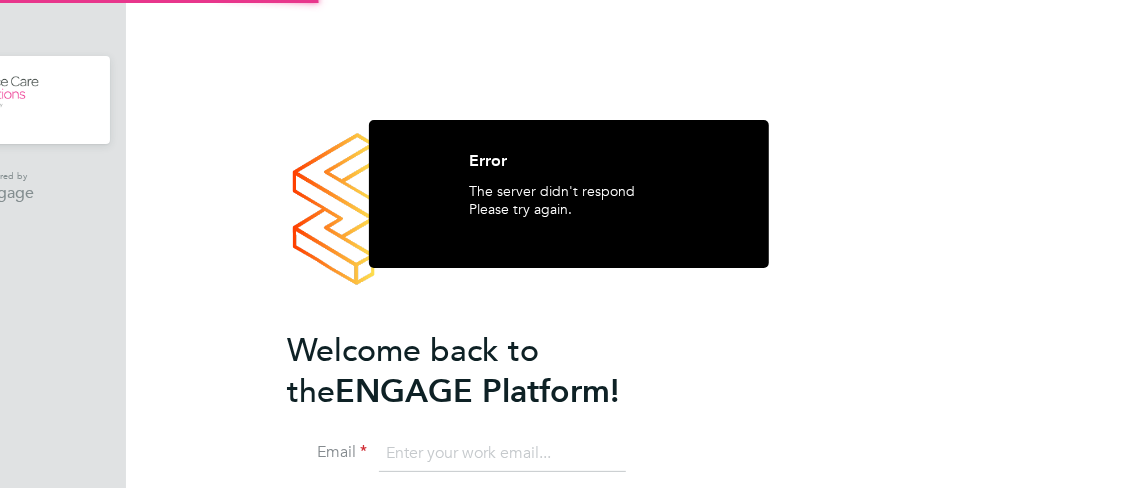type on "[EMAIL_ADDRESS][DOMAIN_NAME]" 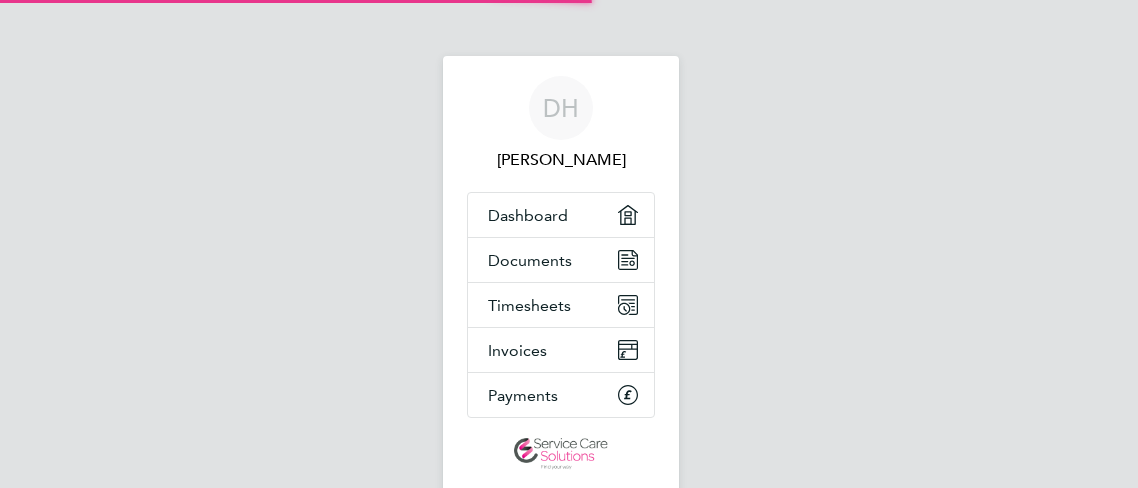 scroll, scrollTop: 0, scrollLeft: 0, axis: both 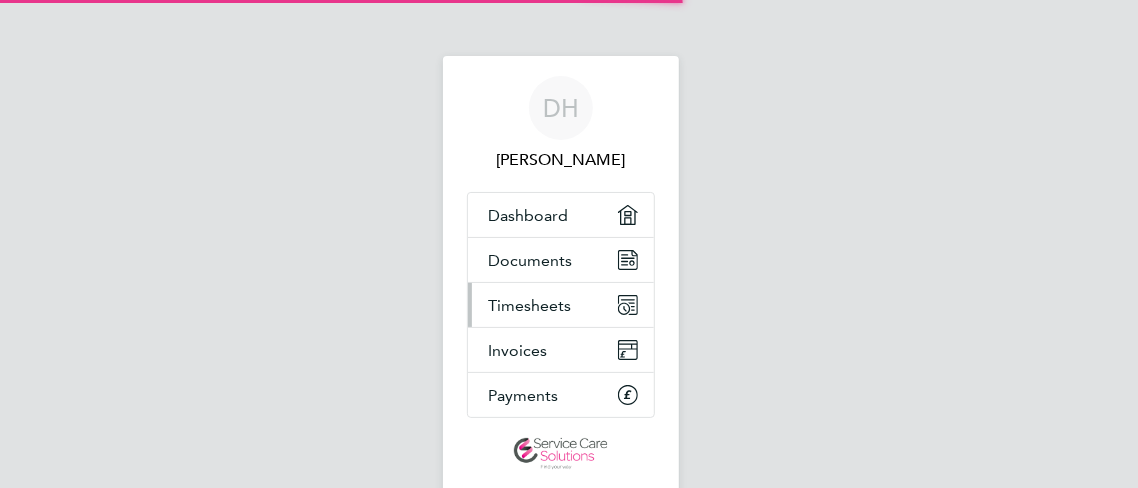 click 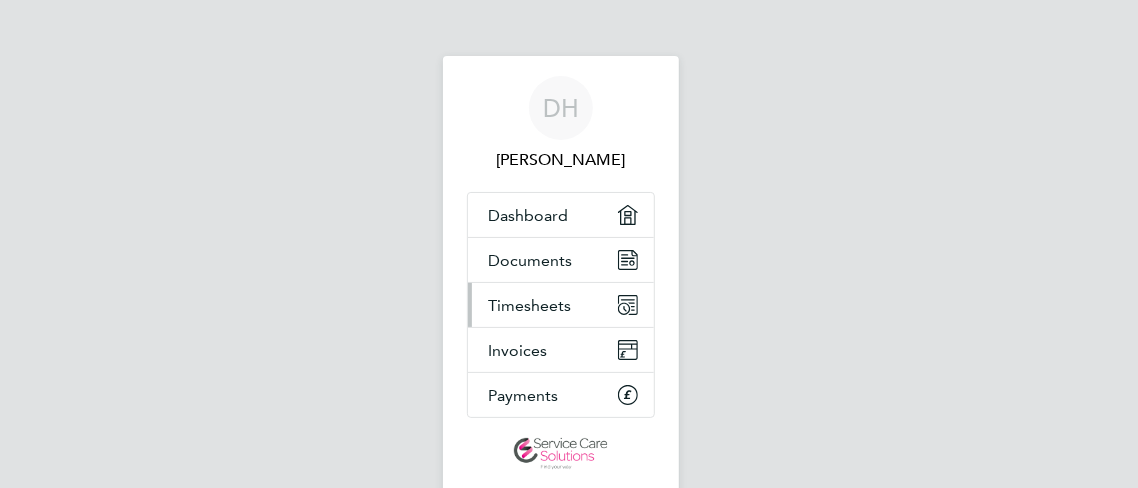 click 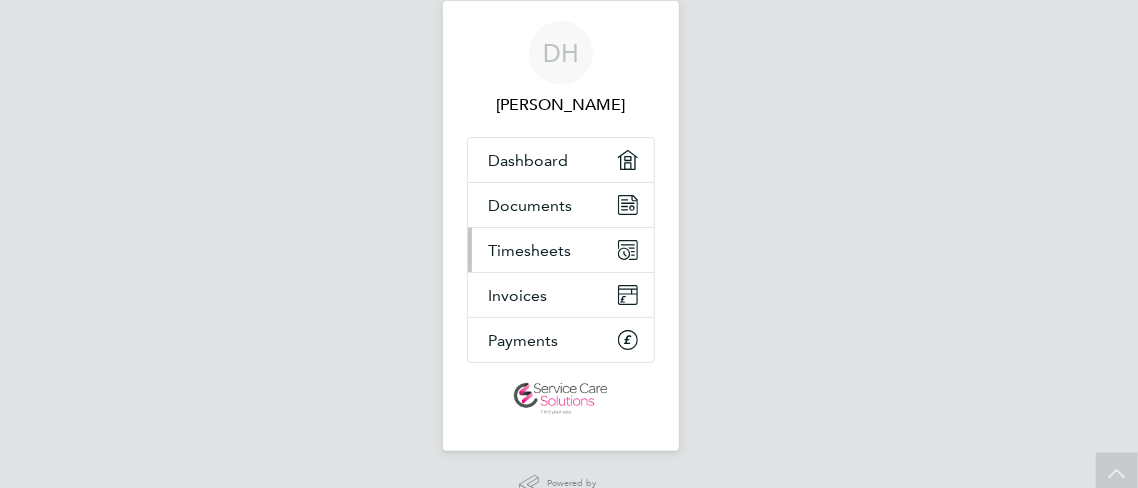 scroll, scrollTop: 46, scrollLeft: 0, axis: vertical 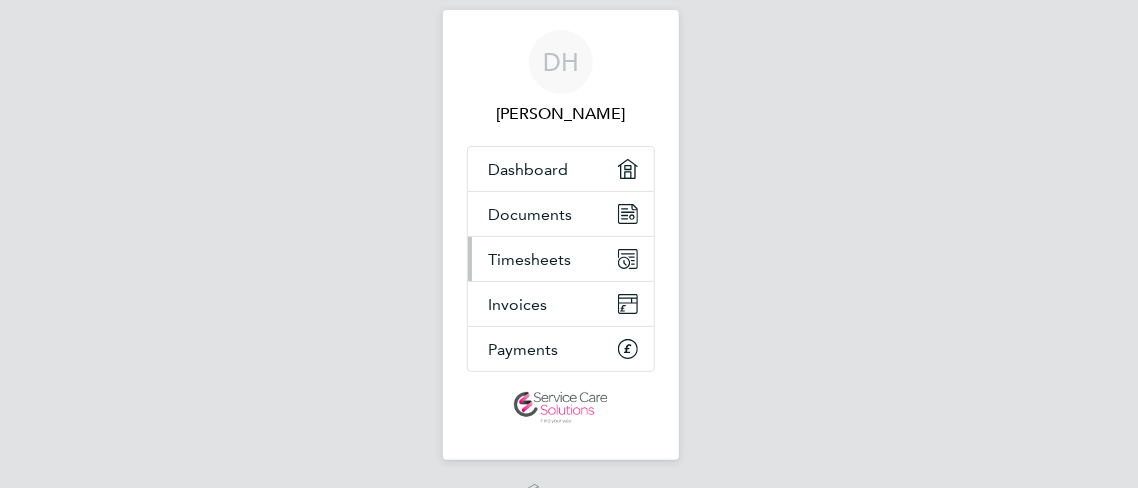 click 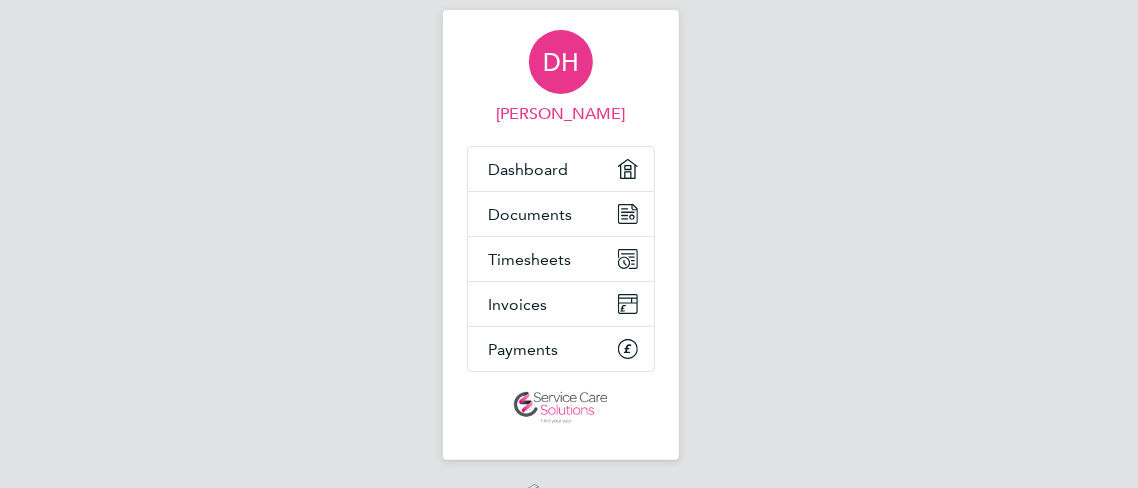 click on "DH" at bounding box center [561, 62] 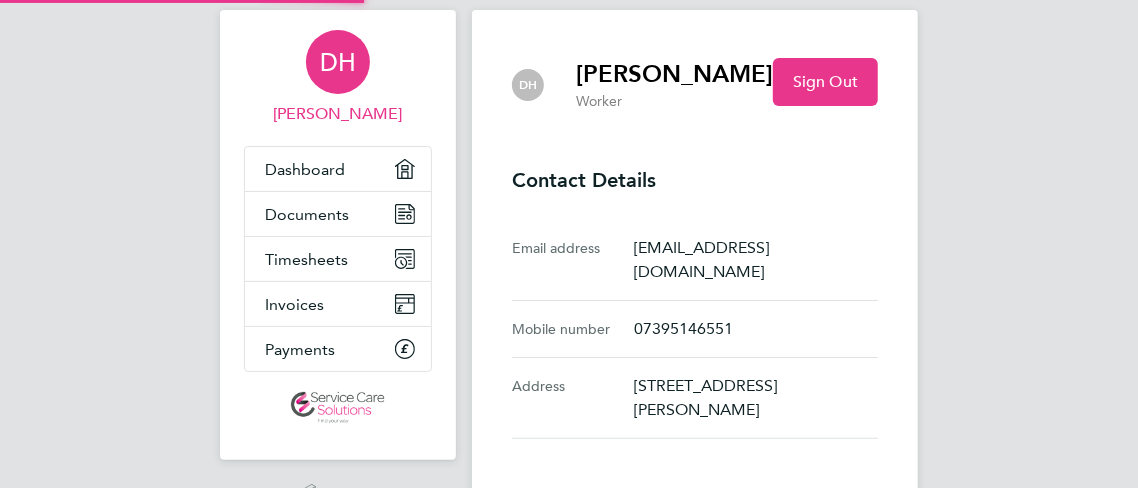 scroll, scrollTop: 0, scrollLeft: 0, axis: both 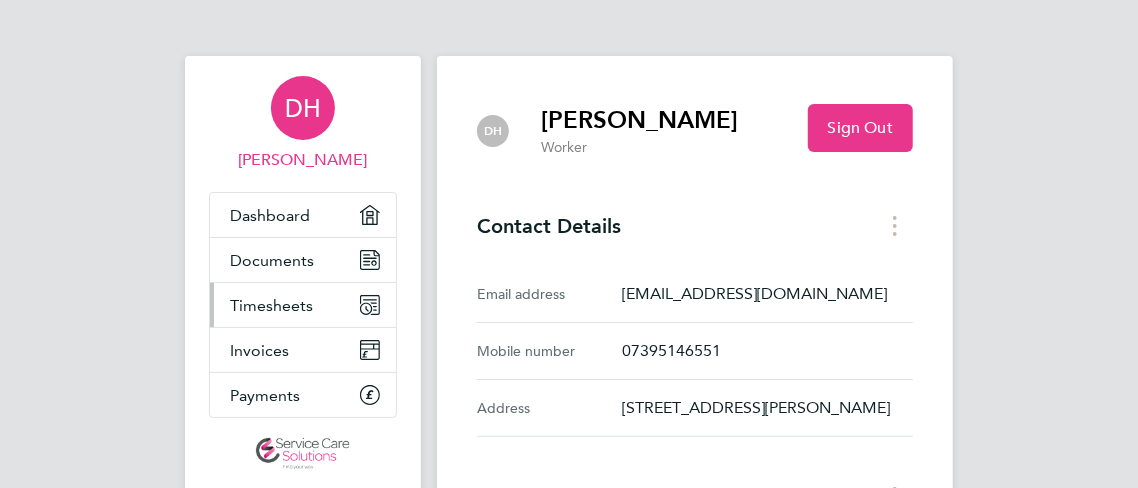 click on "Timesheets" at bounding box center [303, 305] 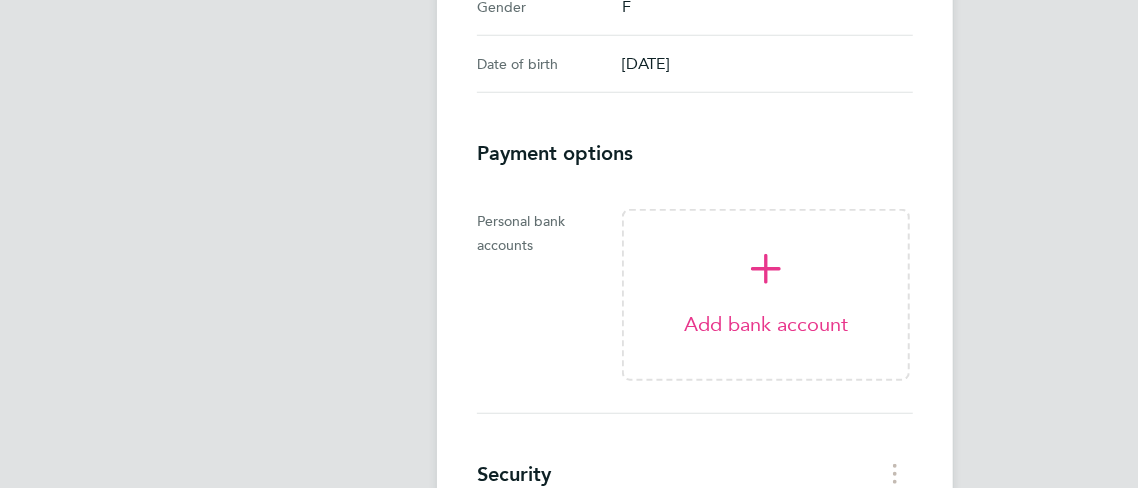 scroll, scrollTop: 801, scrollLeft: 0, axis: vertical 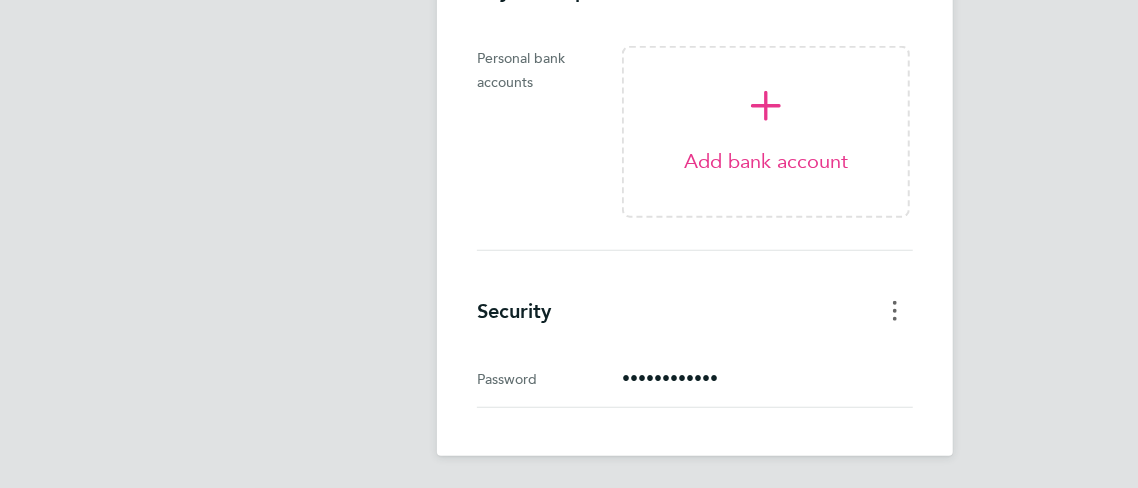 click at bounding box center (895, 310) 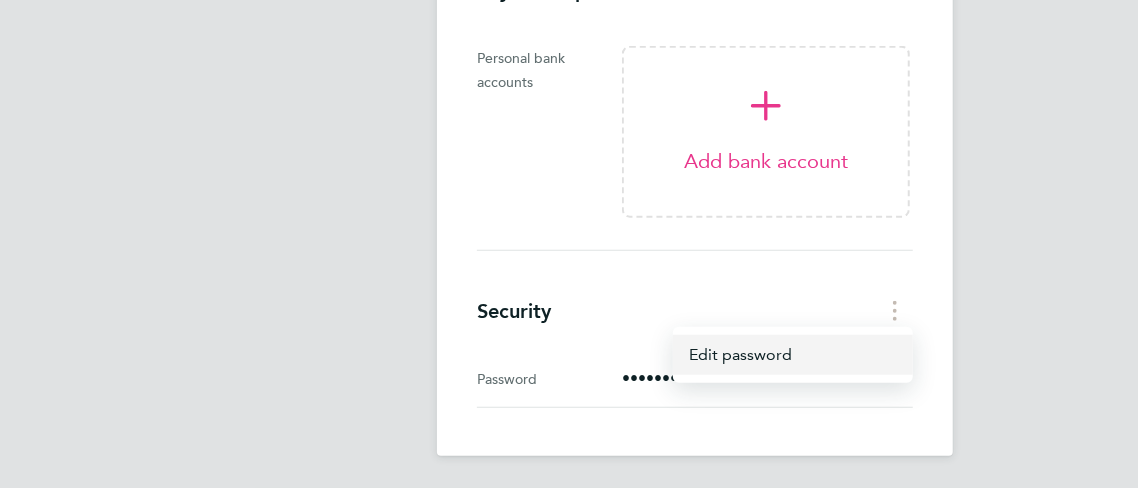 click on "Edit password" 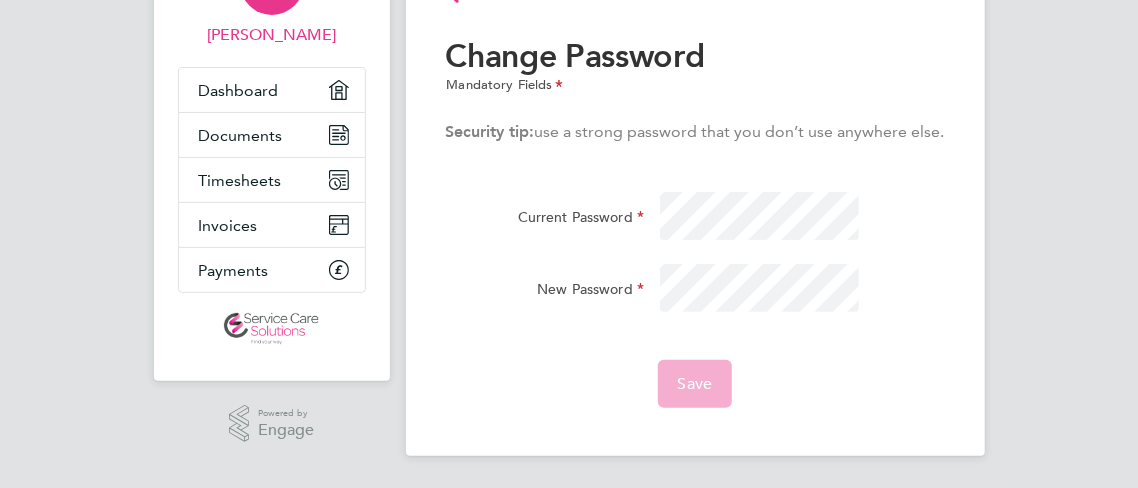 scroll, scrollTop: 0, scrollLeft: 0, axis: both 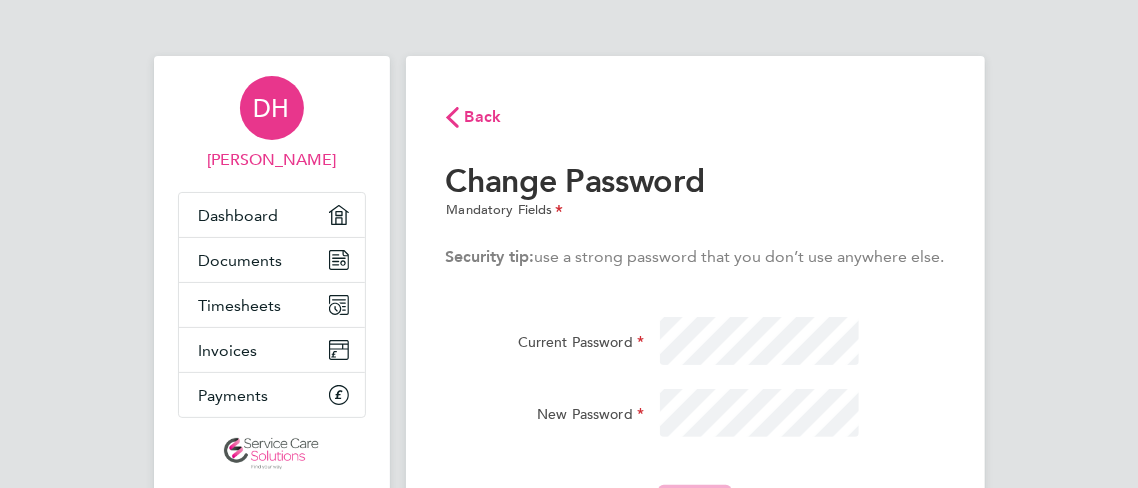 click on "Back" 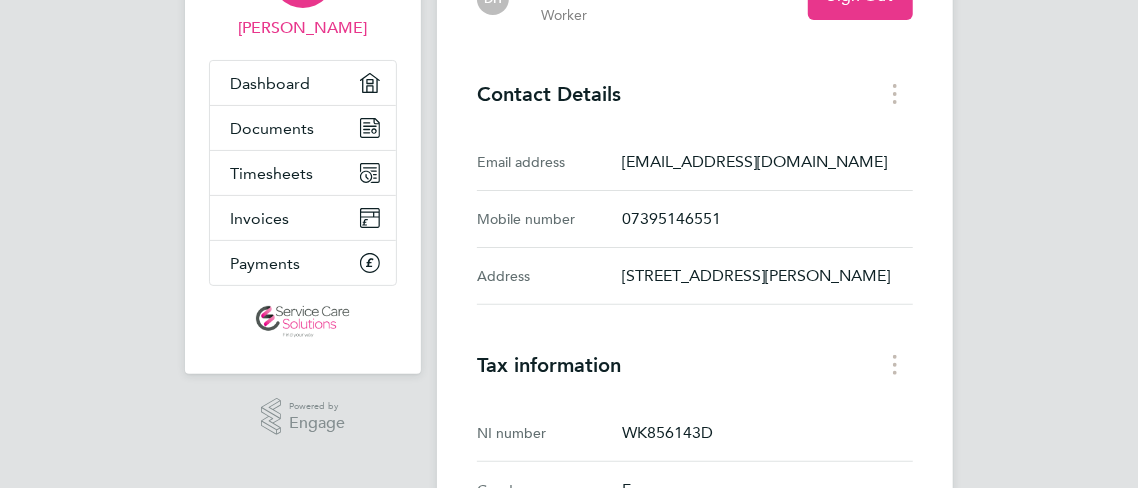 scroll, scrollTop: 0, scrollLeft: 0, axis: both 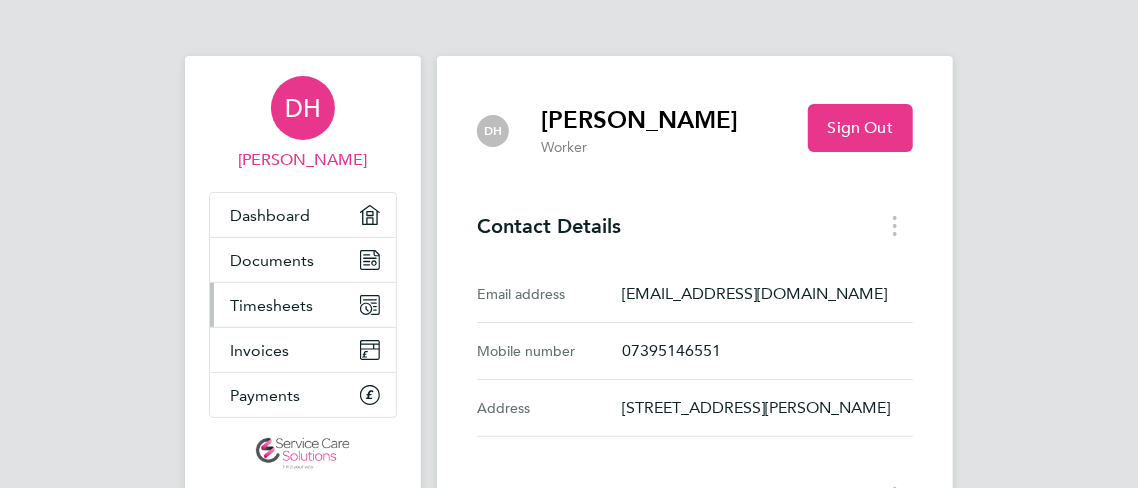 click on "Timesheets" at bounding box center (303, 305) 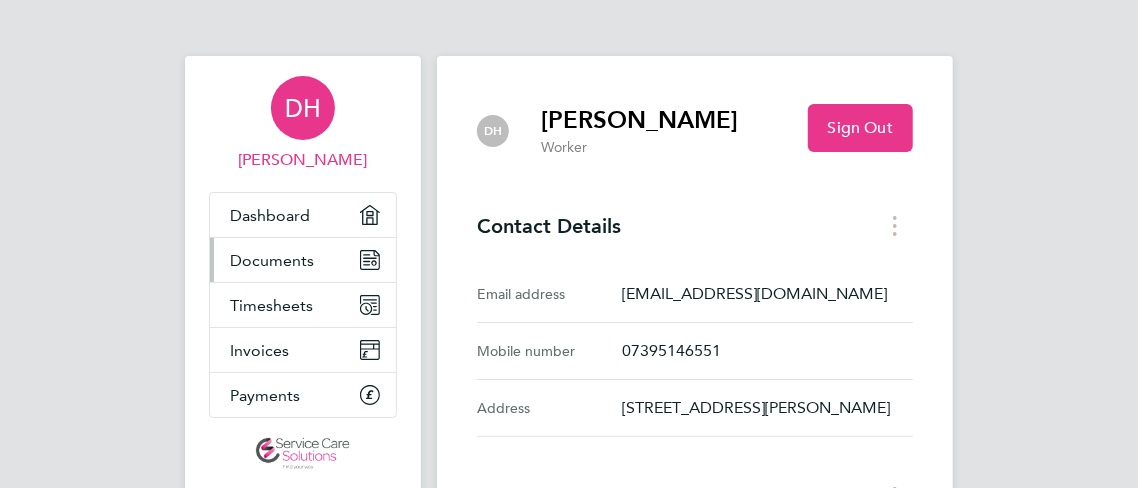 click on "Documents" at bounding box center (303, 260) 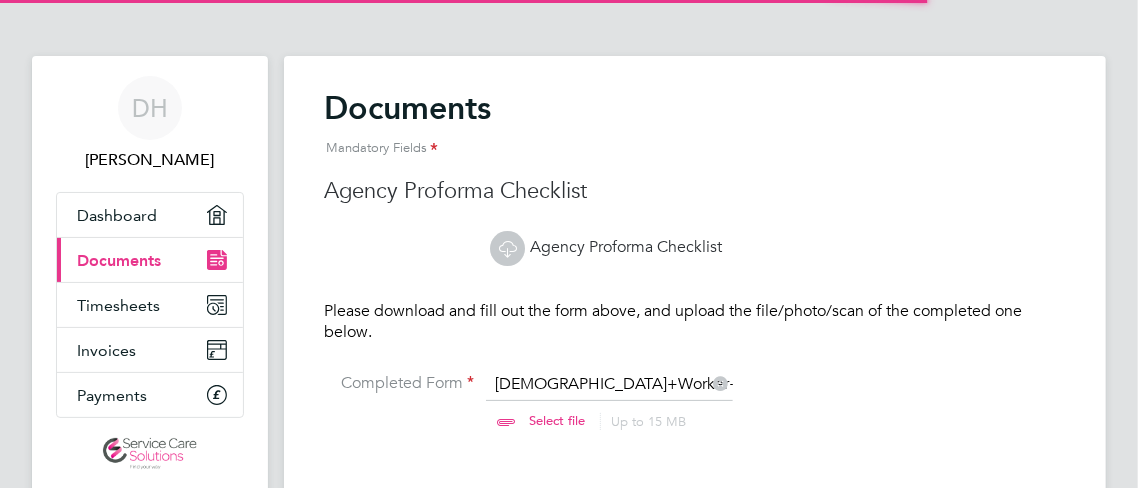 scroll, scrollTop: 10, scrollLeft: 10, axis: both 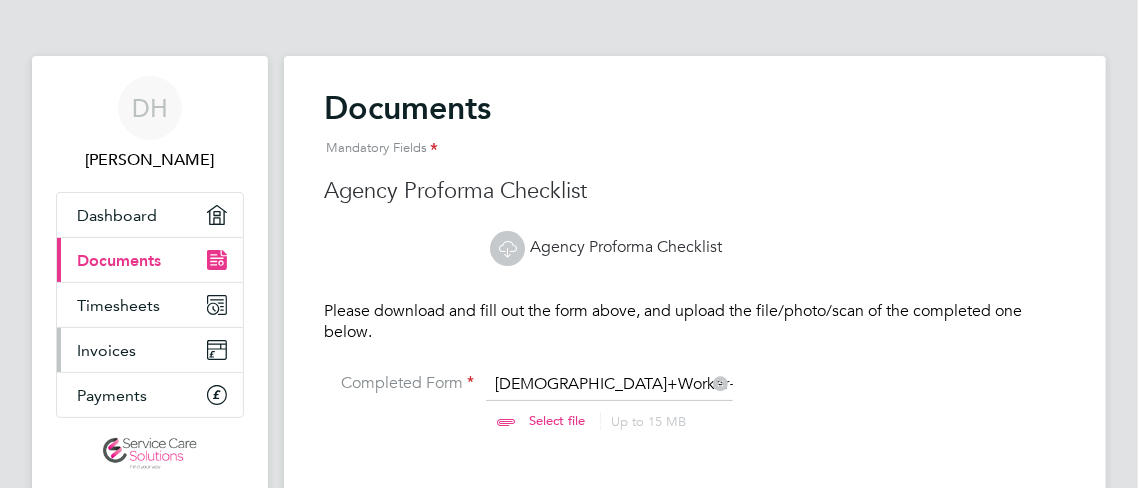 click on "Invoices" at bounding box center [150, 350] 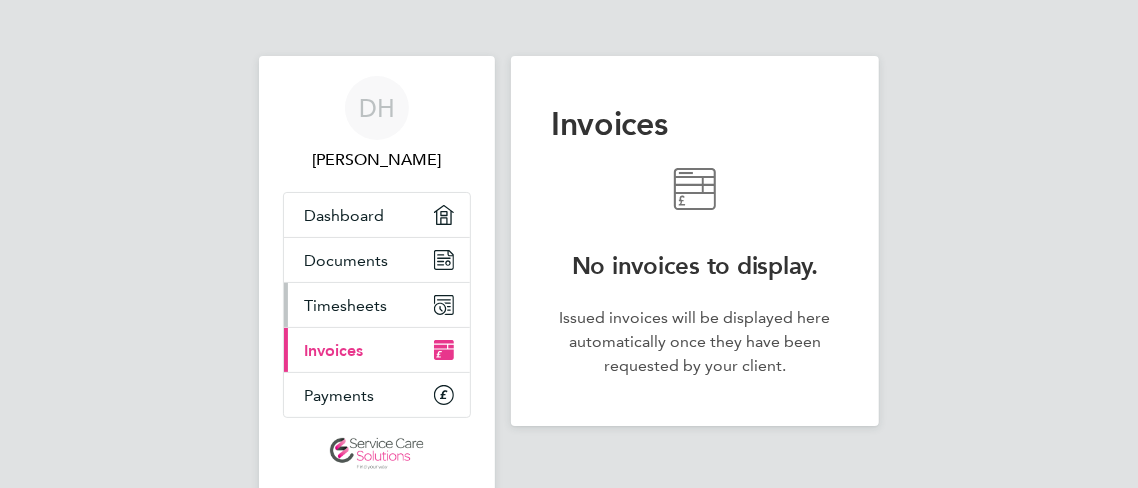click on "Timesheets" at bounding box center (345, 305) 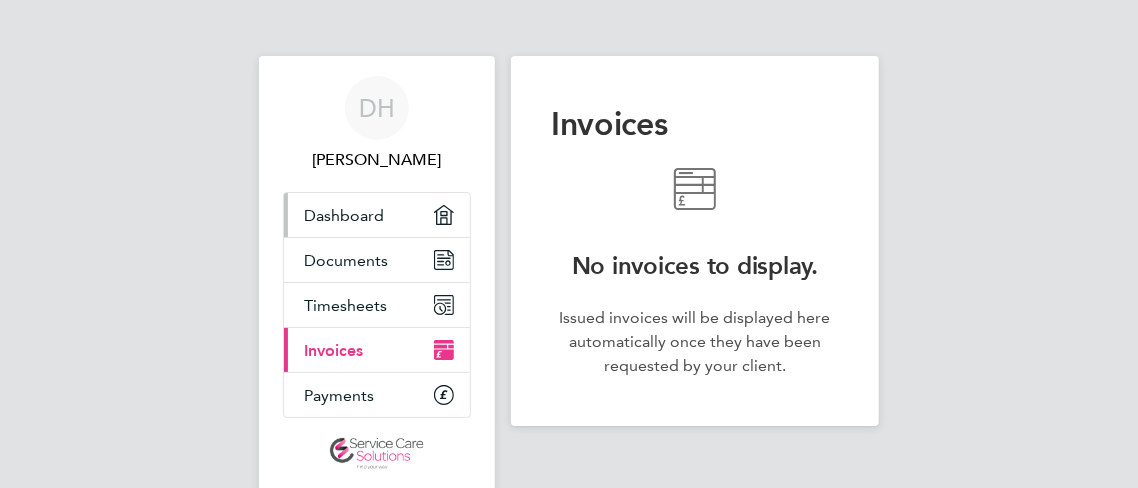 click 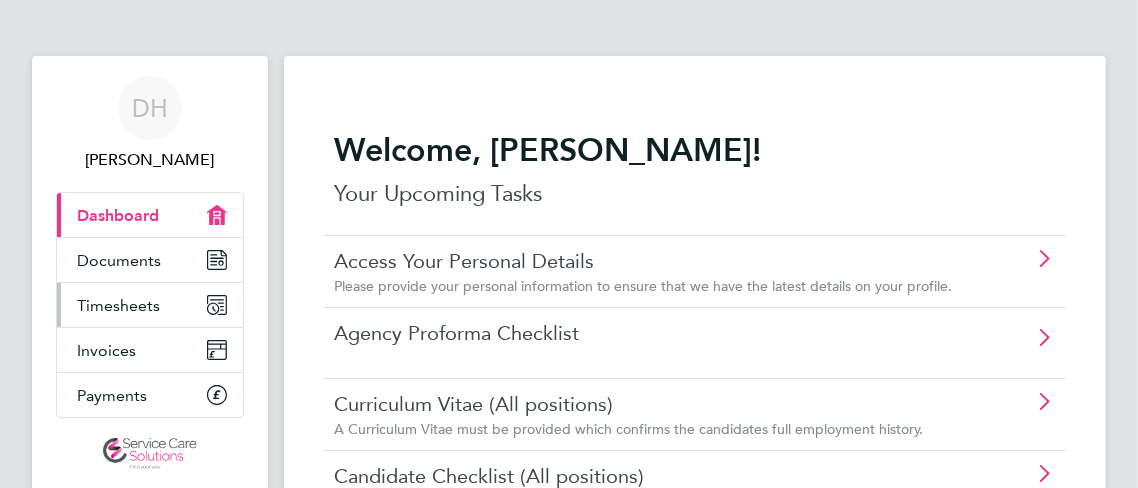 click on "Timesheets" at bounding box center (150, 305) 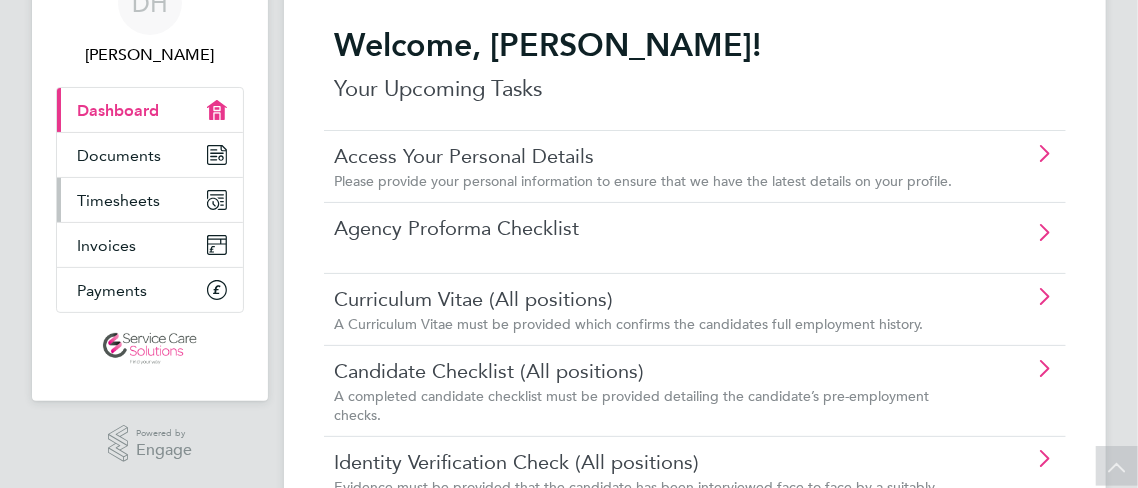 scroll, scrollTop: 104, scrollLeft: 0, axis: vertical 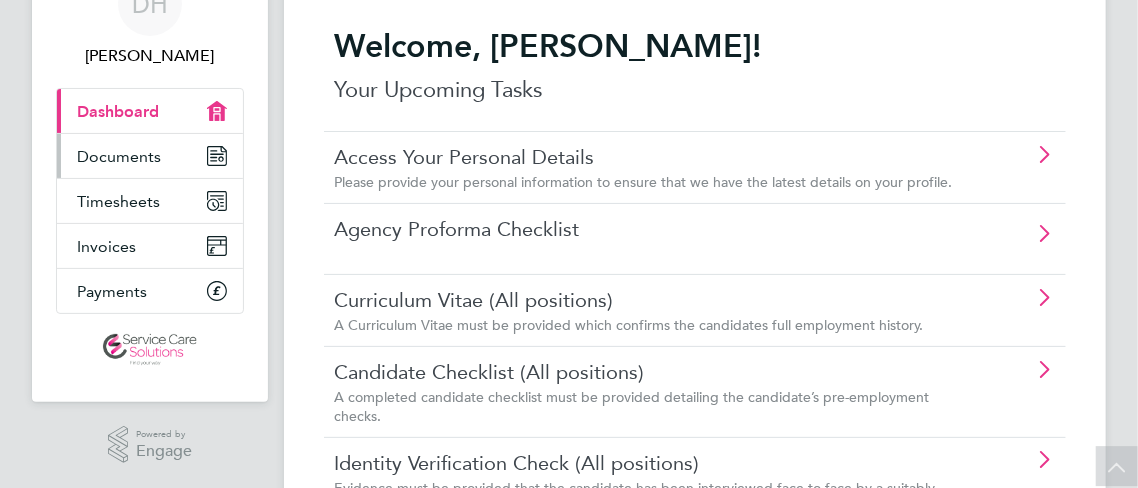 click on "Documents" at bounding box center [150, 156] 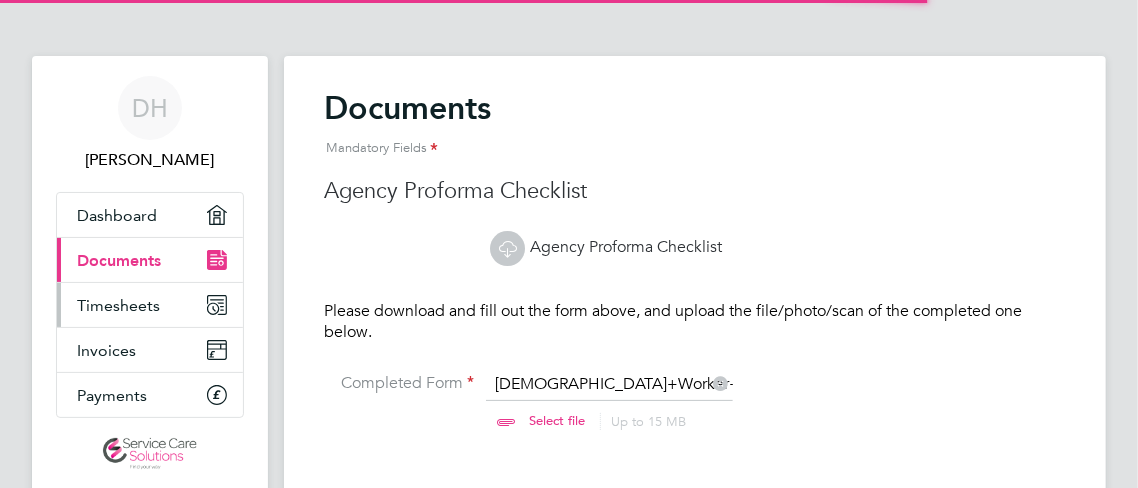 scroll, scrollTop: 10, scrollLeft: 10, axis: both 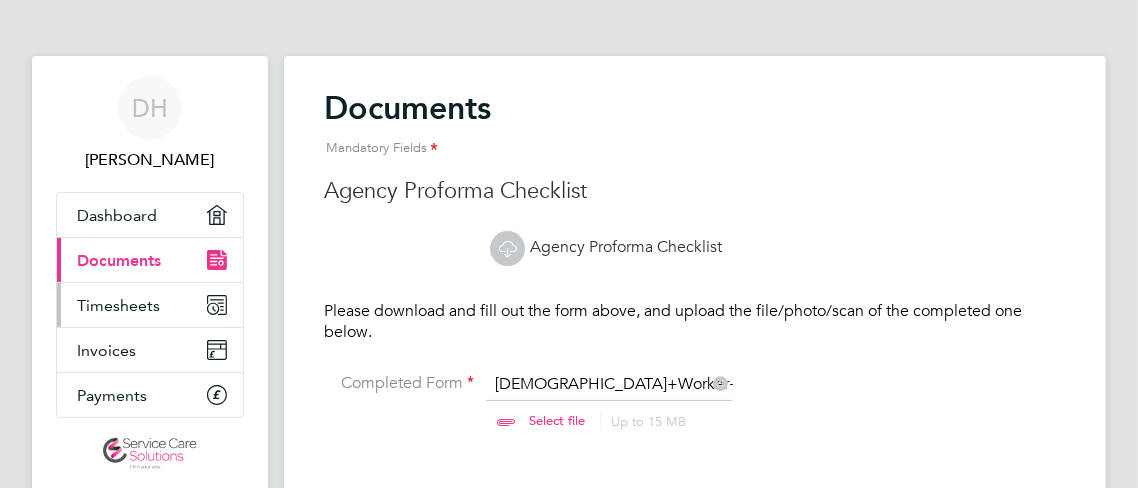 click on "Timesheets" at bounding box center (150, 305) 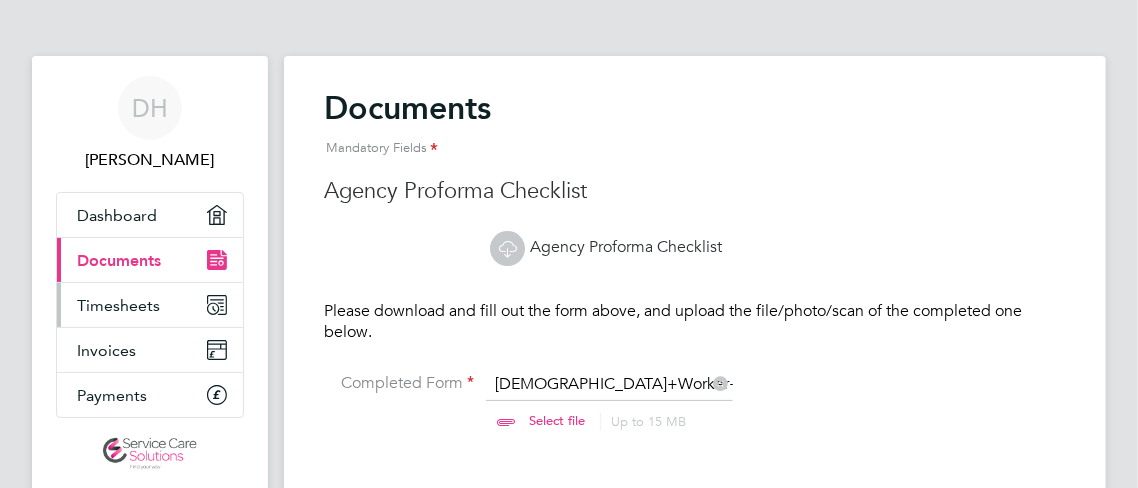 click 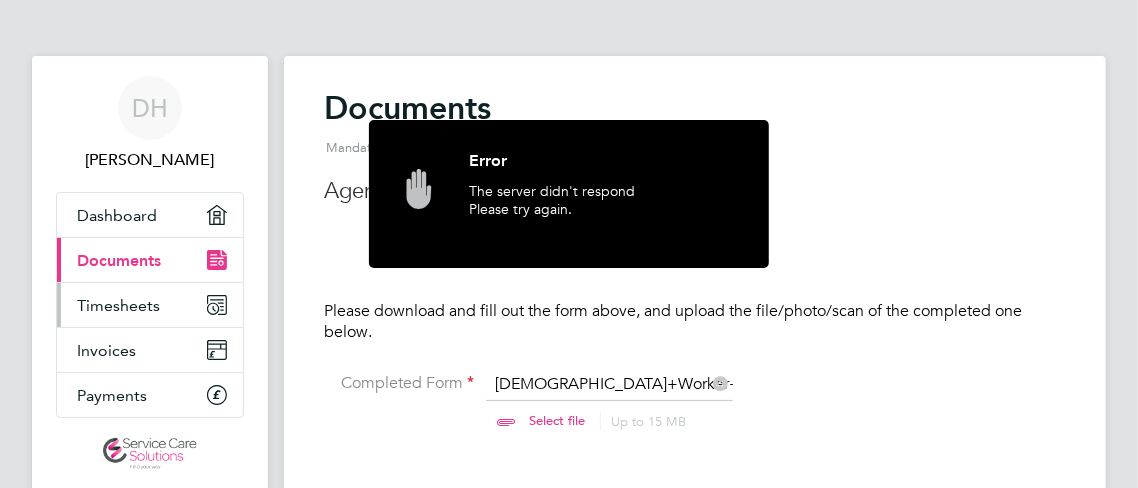 click on "Timesheets" at bounding box center (150, 305) 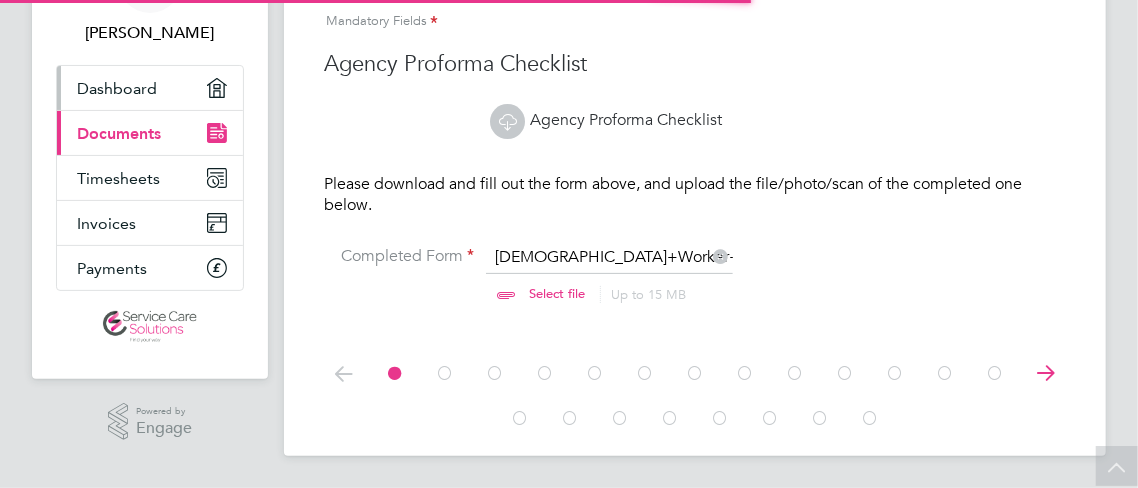 scroll, scrollTop: 0, scrollLeft: 0, axis: both 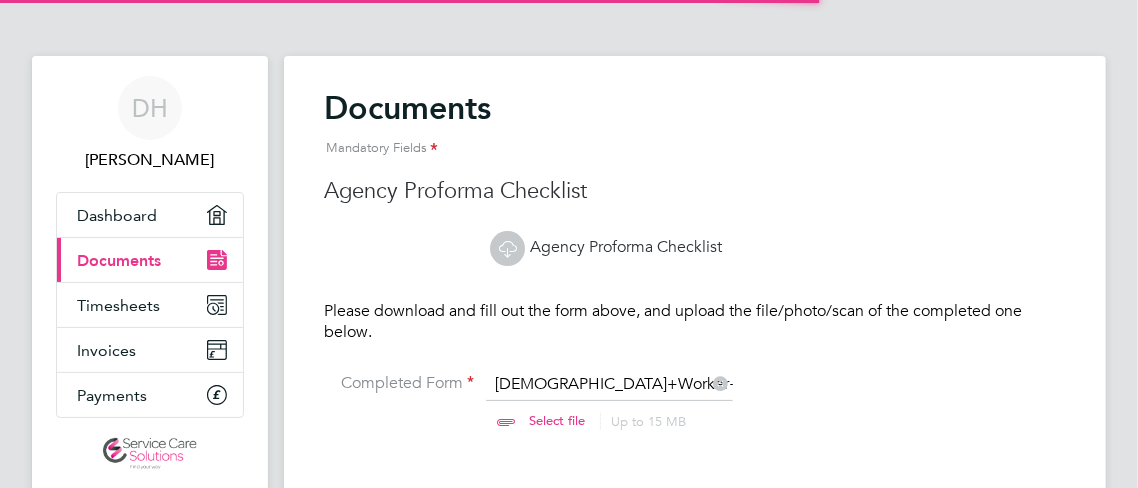 click on "Mandatory Fields" 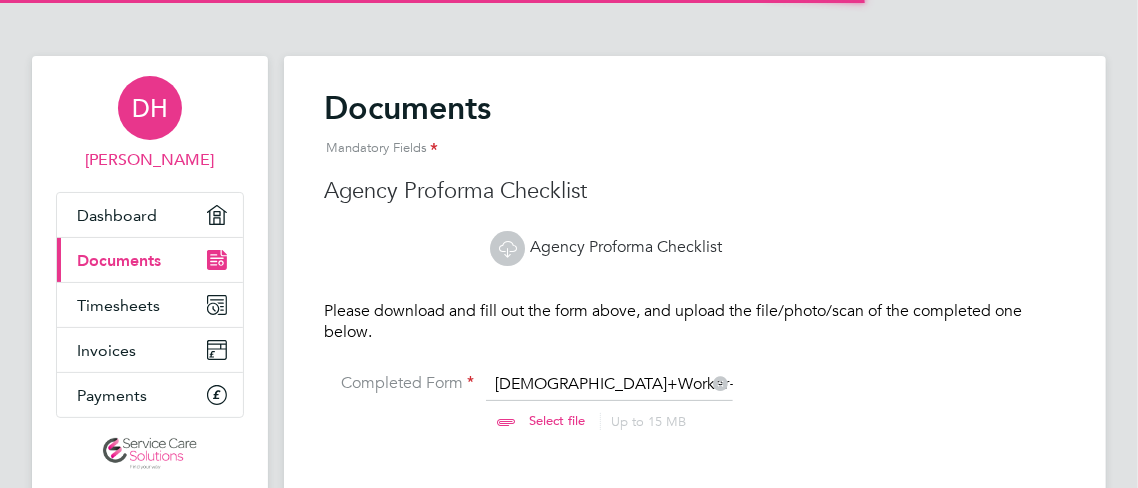 click on "DH" at bounding box center [150, 108] 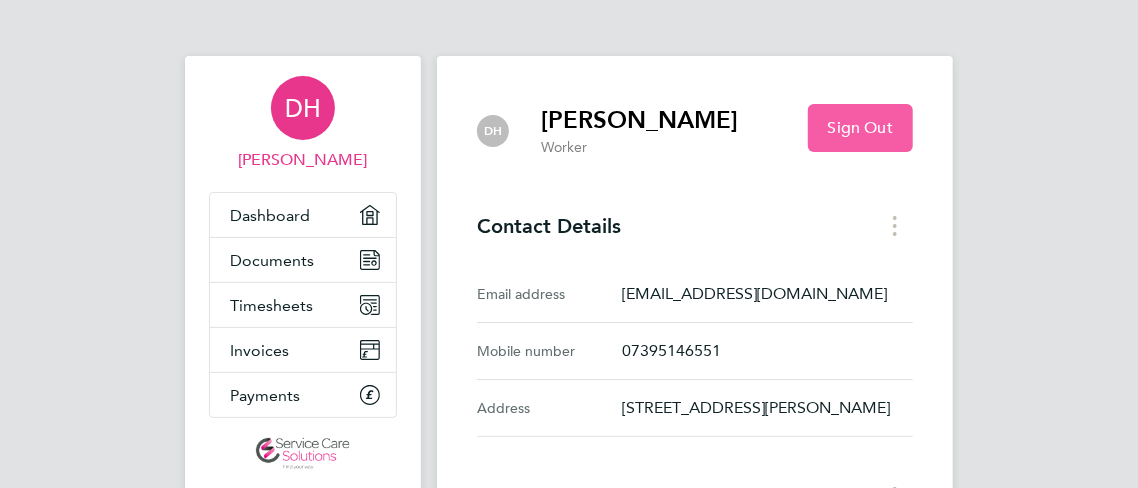 click on "Sign Out" at bounding box center [860, 128] 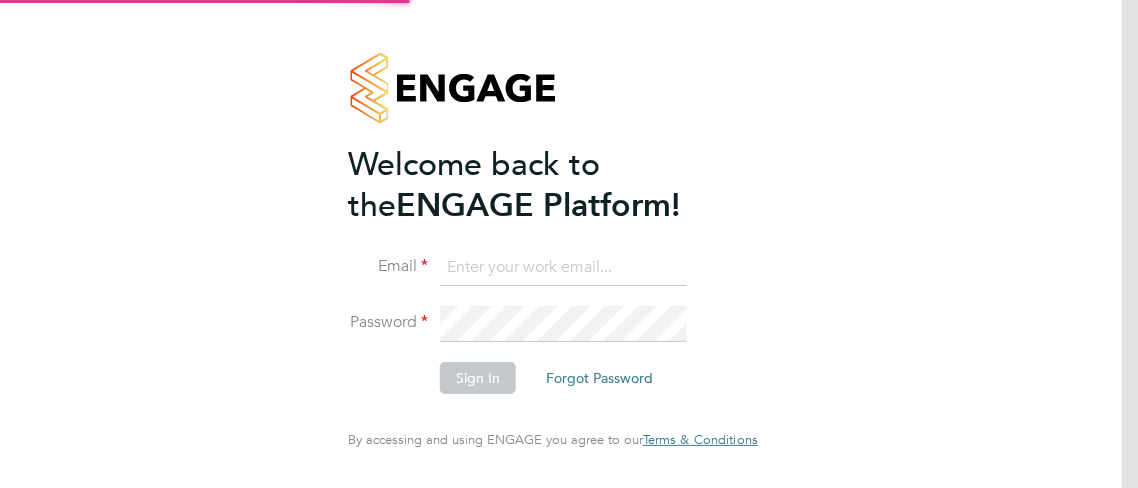 type on "deeh609@gmail.com" 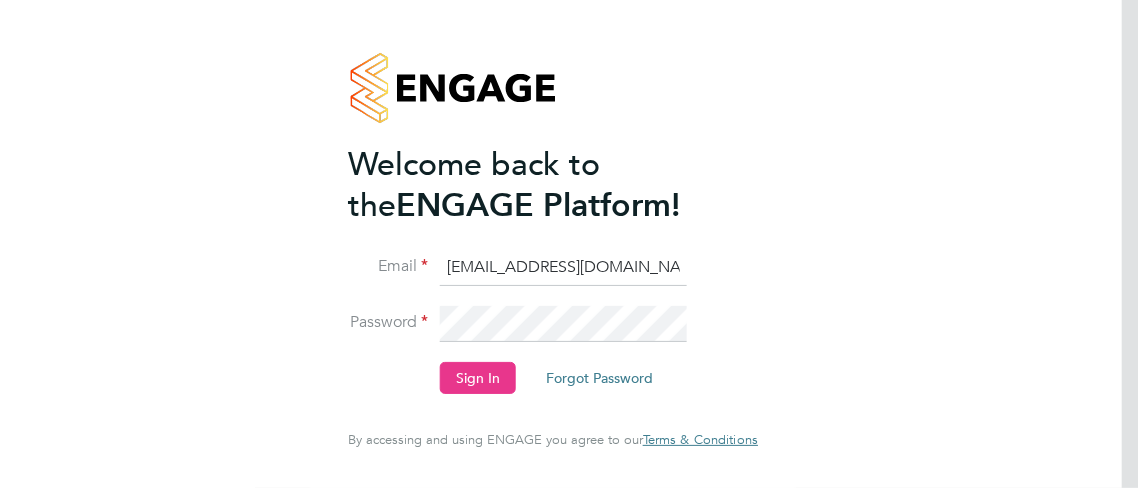 click on "Welcome back to the  ENGAGE Platform! Email deeh609@gmail.com Password Sign In   Forgot Password   Enter your Code Key Your account has Two Factor Authentication enabled, adding an extra layer of security. Please enter your 6 Digit Code Key to access your account. You created this code using an Authenticator app. Code Key   Verify Account   Cancel Forgot your password? Enter the email you used to register with ENGAGE, and we'll send you instructions on how to reset your password. If you don't receive an email within a few minutes, please check your spam folder or try again. Email Send Reset Link   Cancel Thank you! If you have an account with us, we'll send you an email shortly containing password reset instructions. Back to Sign In  By accessing and using ENGAGE you agree to our   Terms & Conditions" 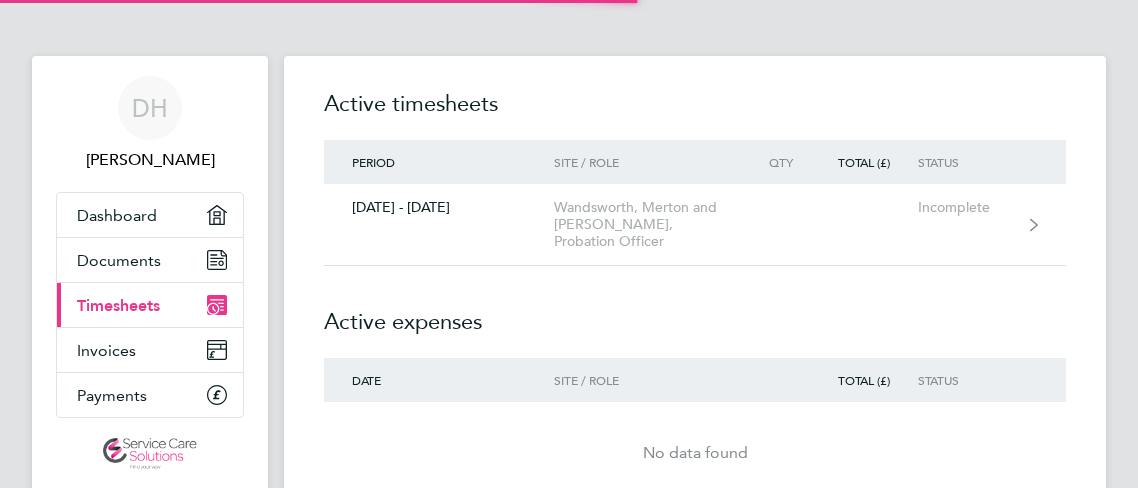 scroll, scrollTop: 0, scrollLeft: 0, axis: both 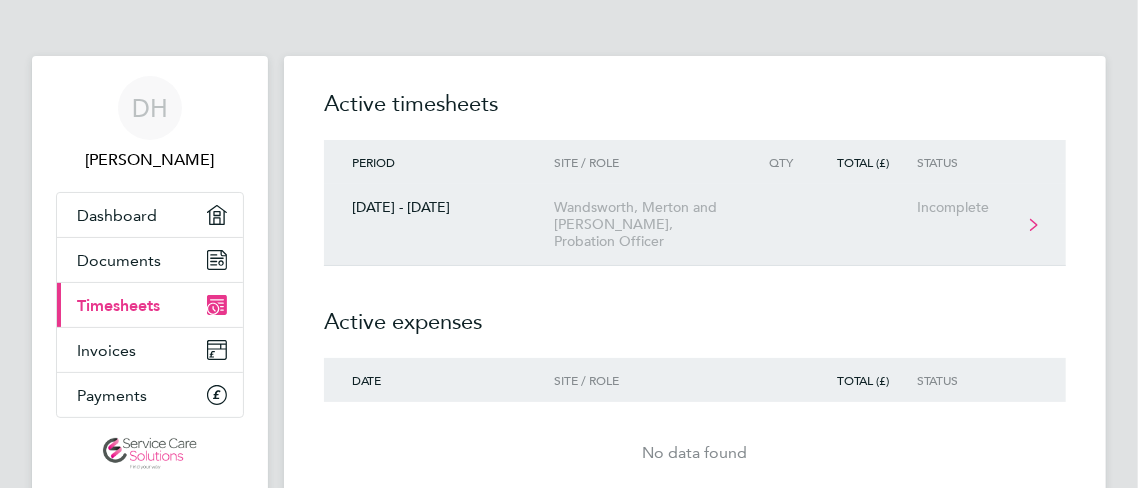 click on "[DATE] - [DATE]  [GEOGRAPHIC_DATA], [GEOGRAPHIC_DATA] and [PERSON_NAME], Probation Officer  Incomplete" 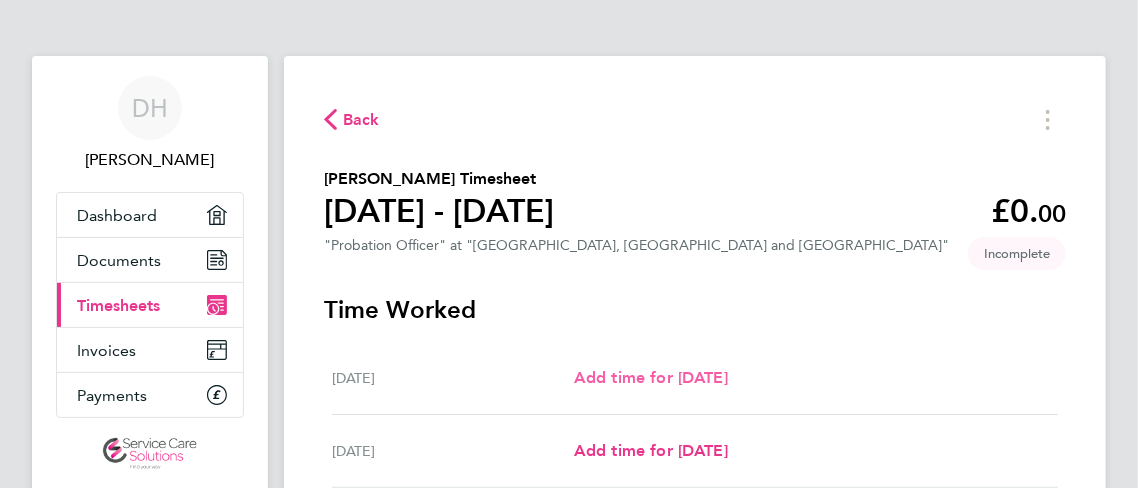 click on "Add time for [DATE]" at bounding box center (651, 377) 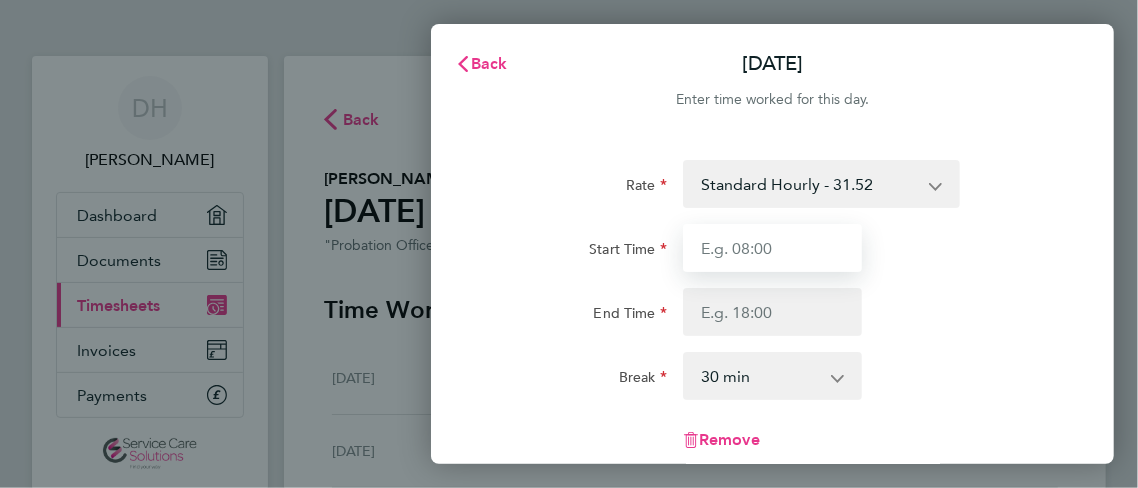 click on "Start Time" at bounding box center (773, 248) 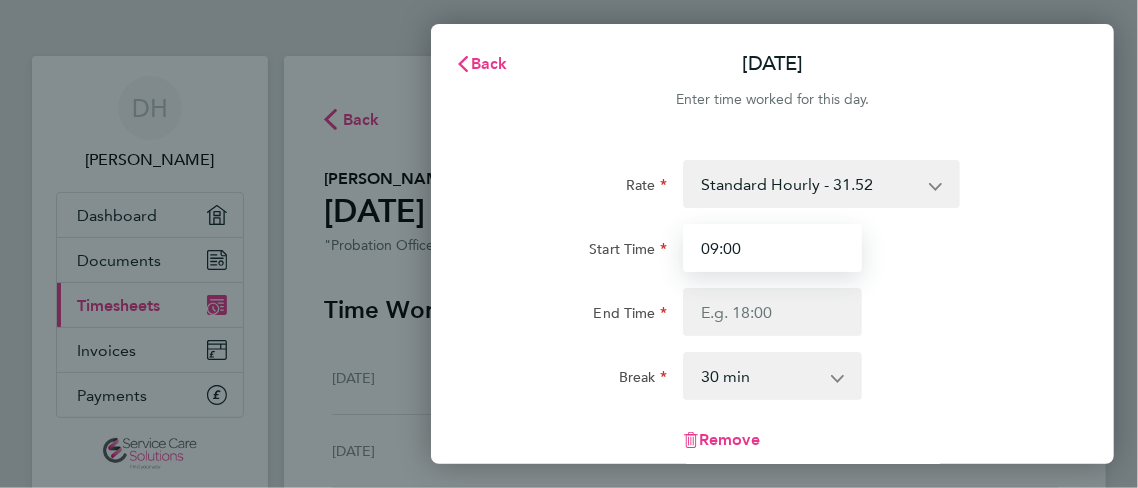 type on "09:00" 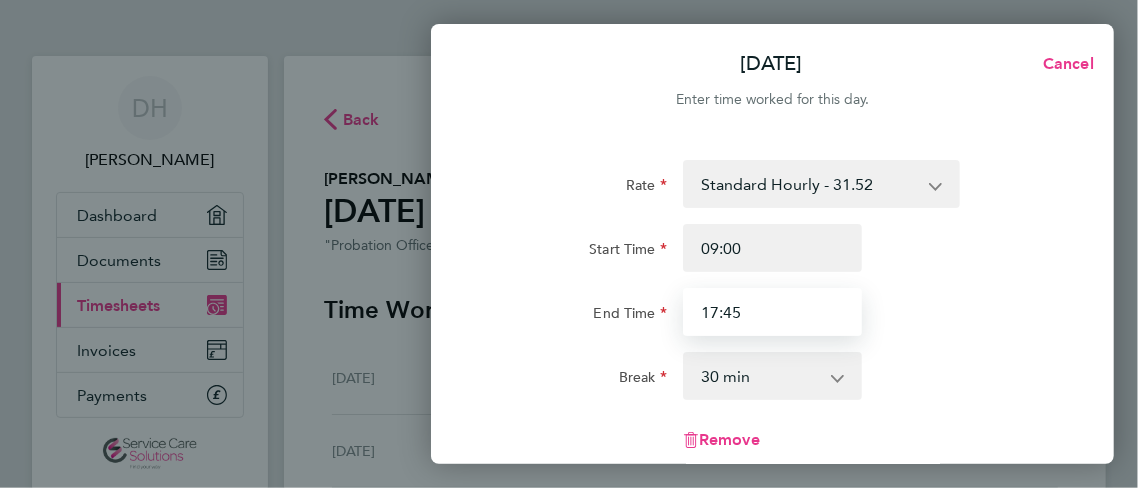 type on "17:45" 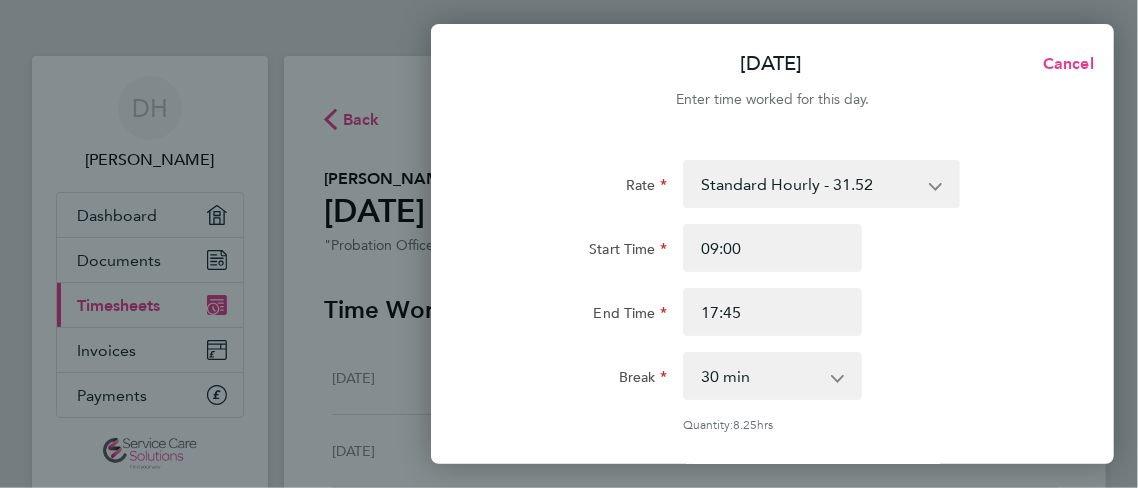 click 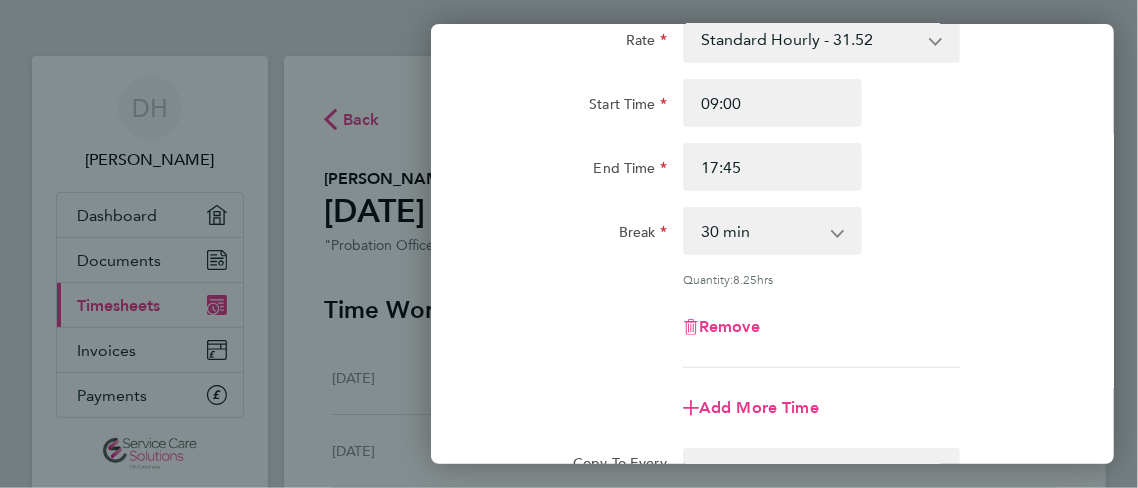scroll, scrollTop: 147, scrollLeft: 0, axis: vertical 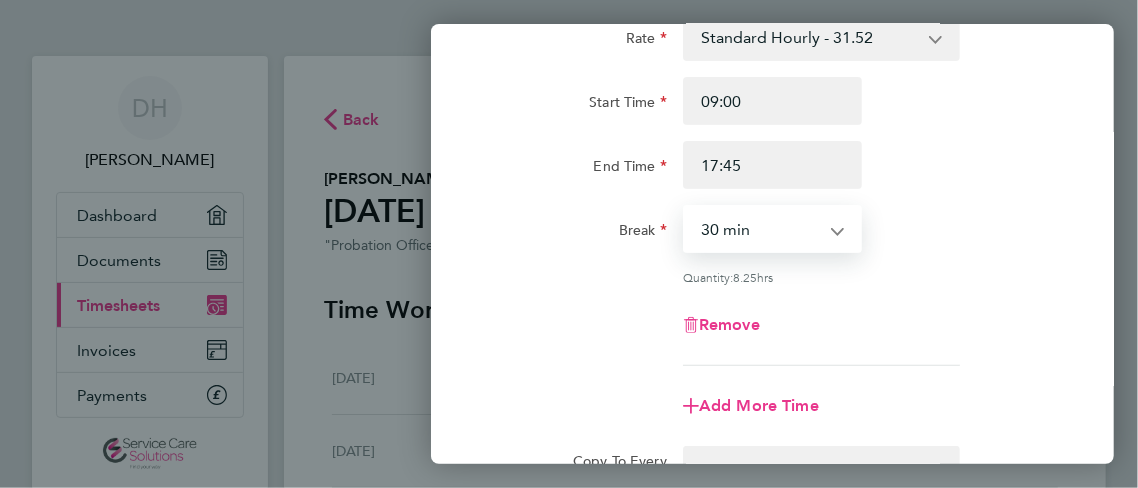 click on "0 min   15 min   30 min   45 min   60 min   75 min   90 min" at bounding box center [761, 229] 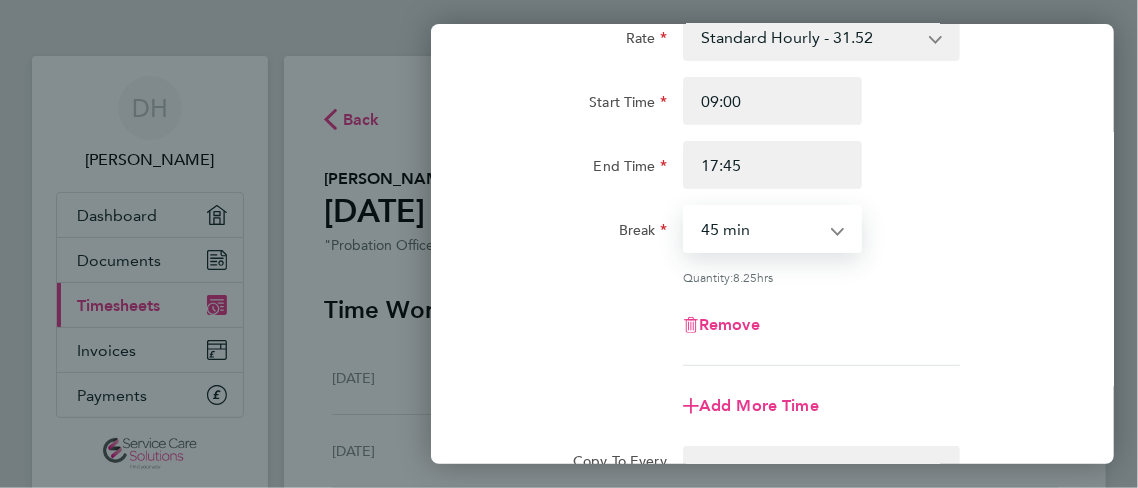 click on "45 min" at bounding box center [0, 0] 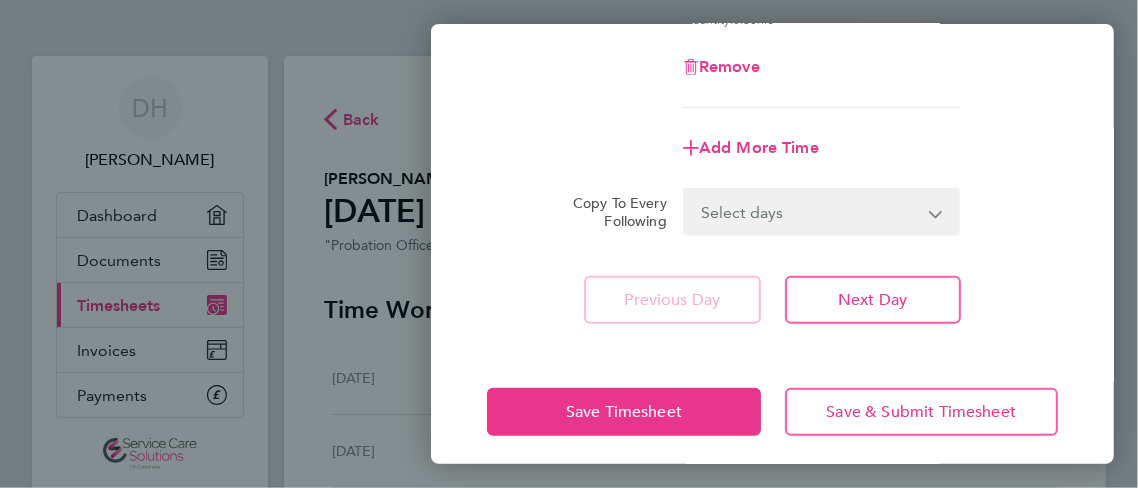 scroll, scrollTop: 409, scrollLeft: 0, axis: vertical 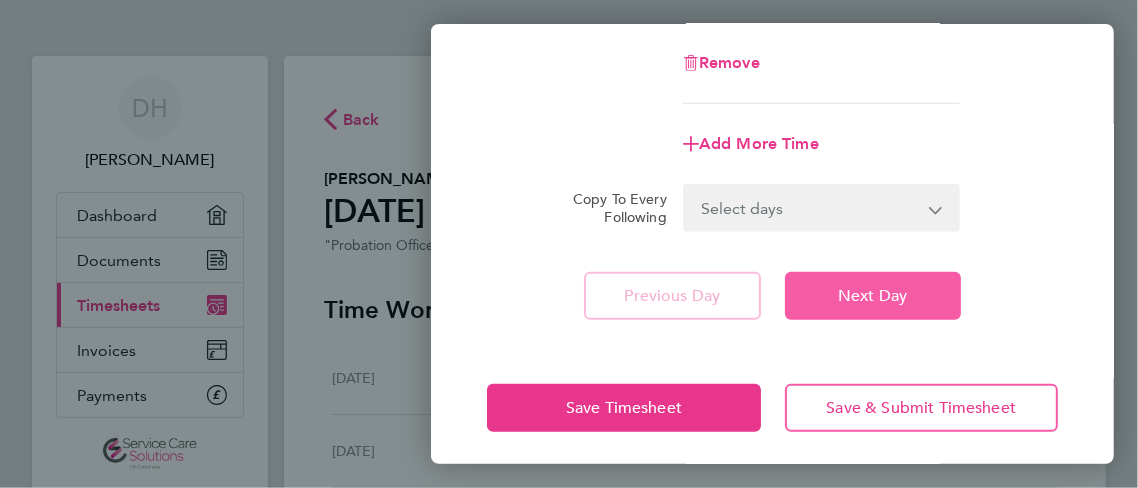 click on "Next Day" 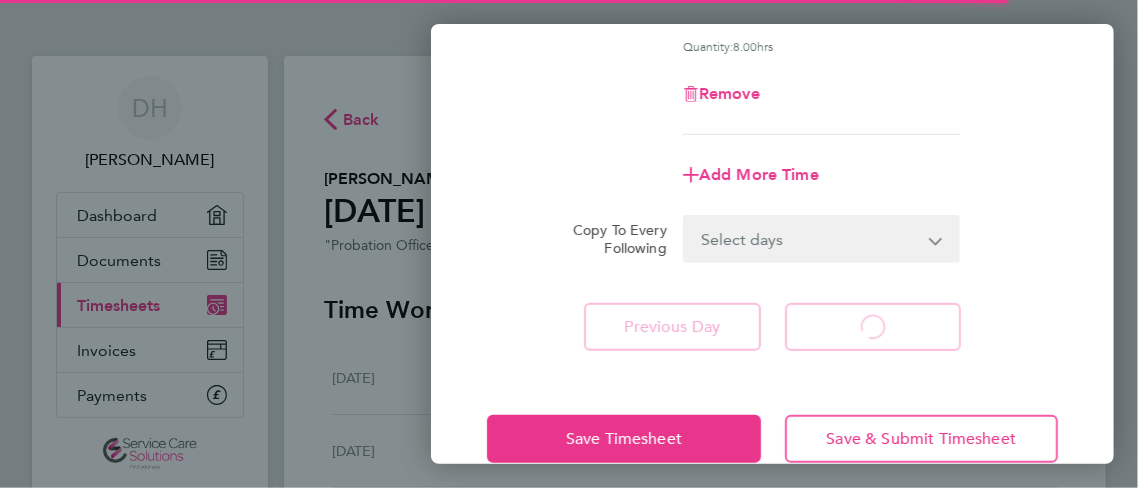 scroll, scrollTop: 415, scrollLeft: 0, axis: vertical 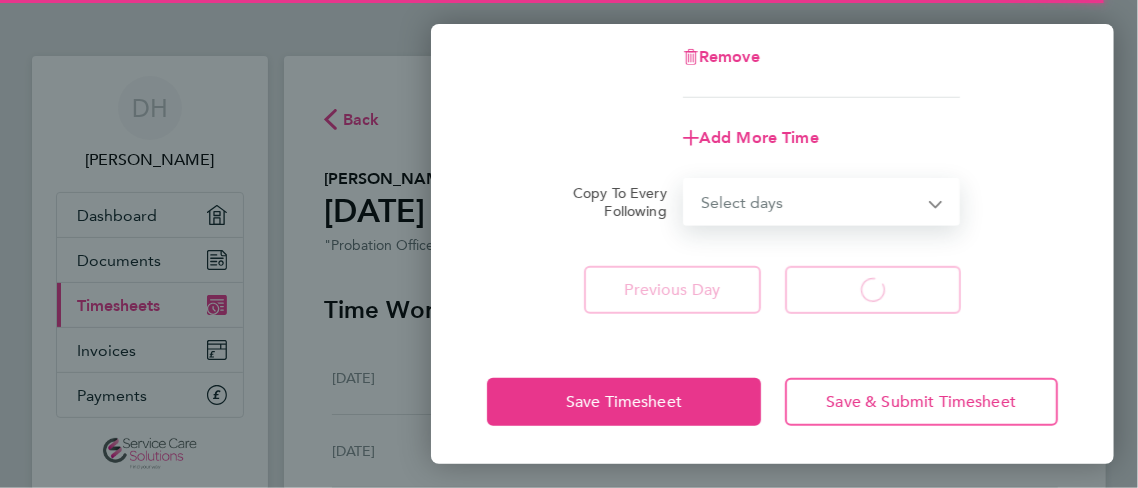 click on "Select days   Day   Weekday (Mon-Fri)   Weekend (Sat-Sun)   [DATE]   [DATE]   [DATE]   [DATE]   [DATE]   [DATE]" at bounding box center (810, 202) 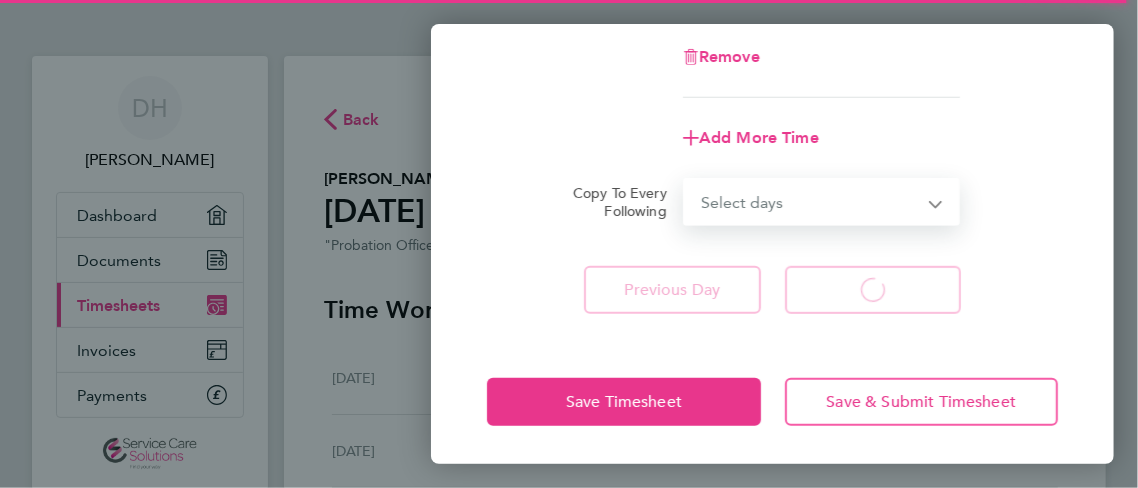 select on "WEEKDAY" 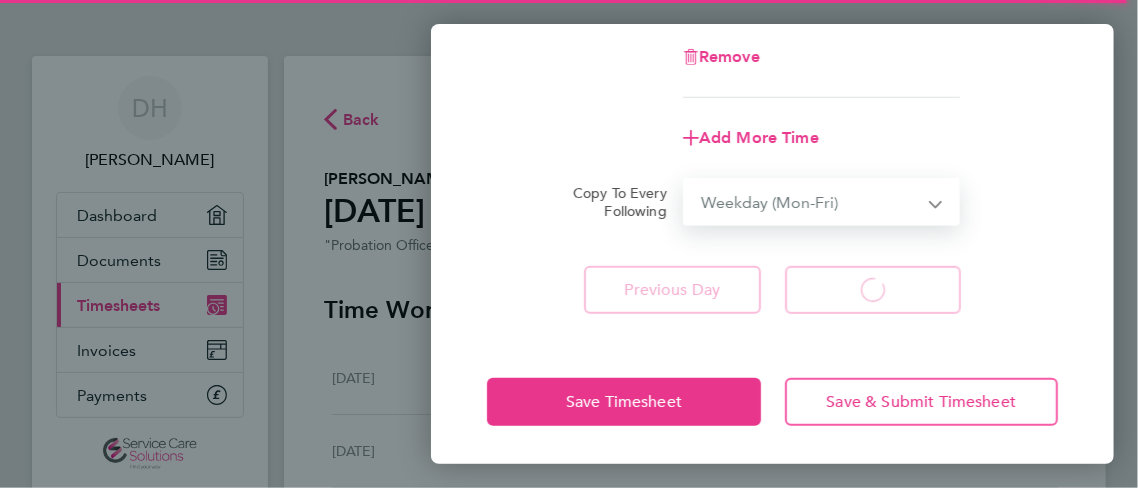 click on "Weekday (Mon-Fri)" at bounding box center (0, 0) 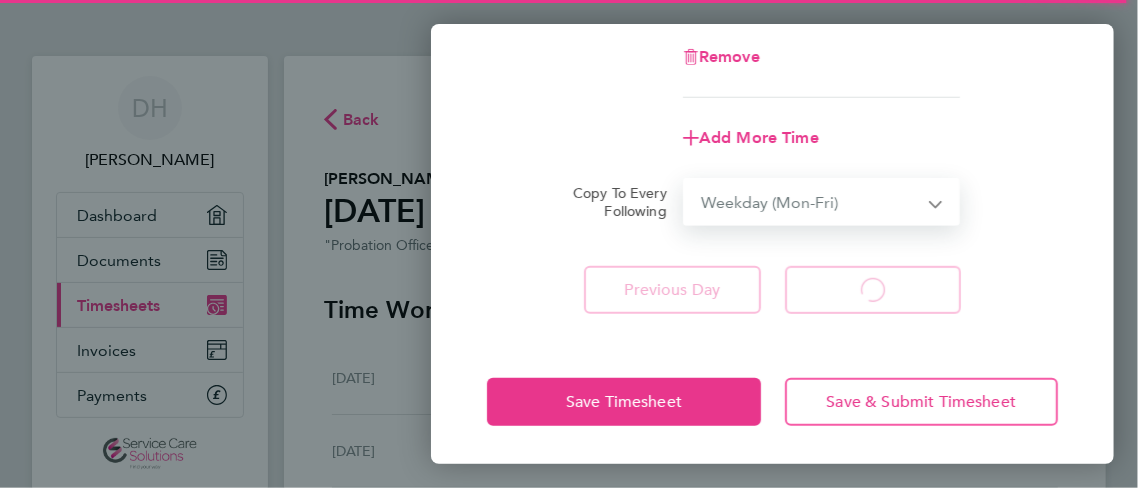 select on "[DATE]" 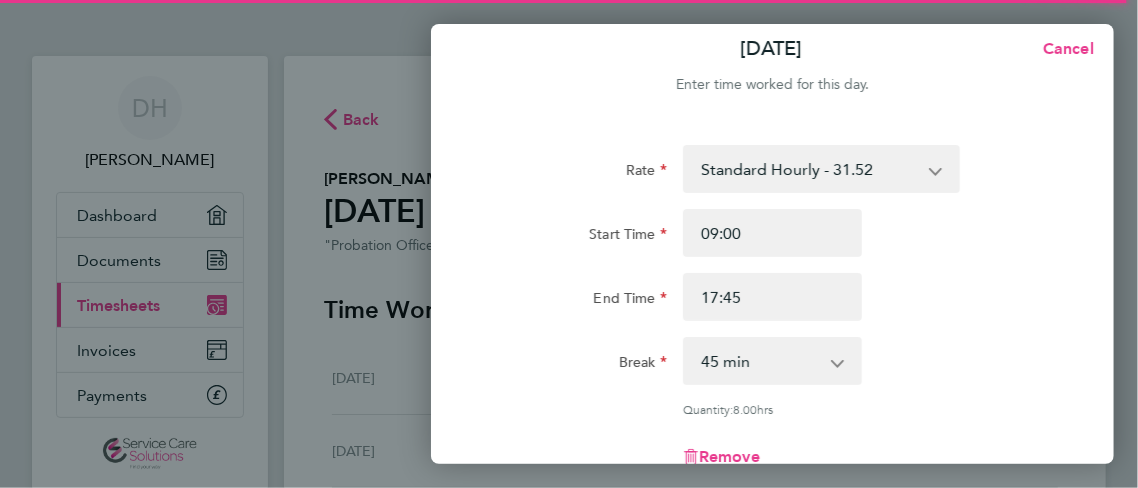 scroll, scrollTop: 0, scrollLeft: 0, axis: both 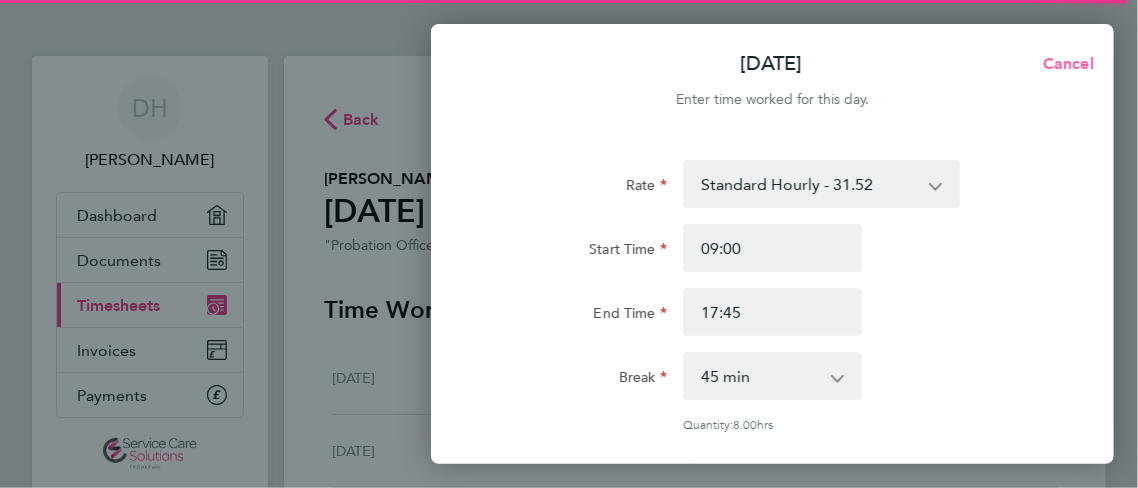 click on "Cancel" 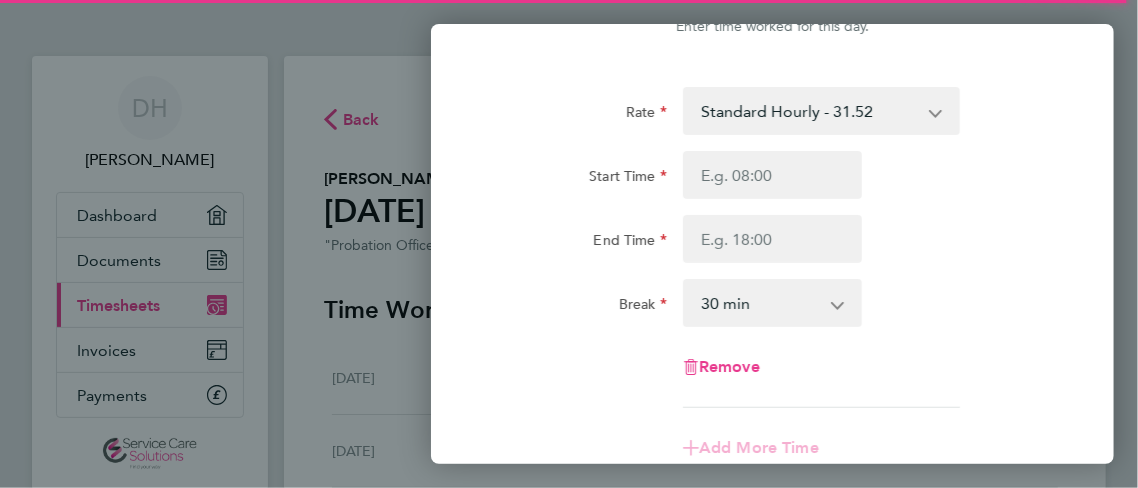 scroll, scrollTop: 0, scrollLeft: 0, axis: both 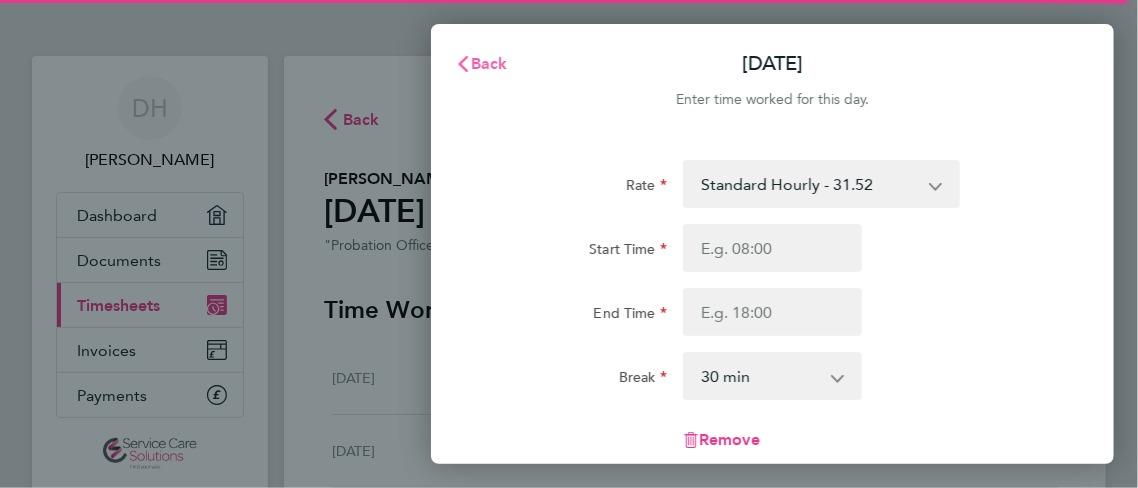 click on "Back" 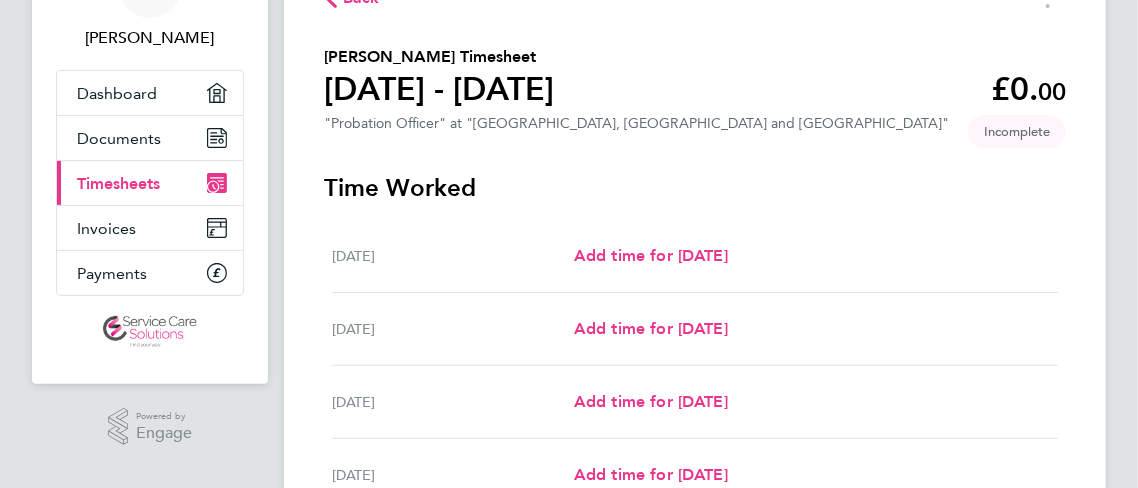 scroll, scrollTop: 123, scrollLeft: 0, axis: vertical 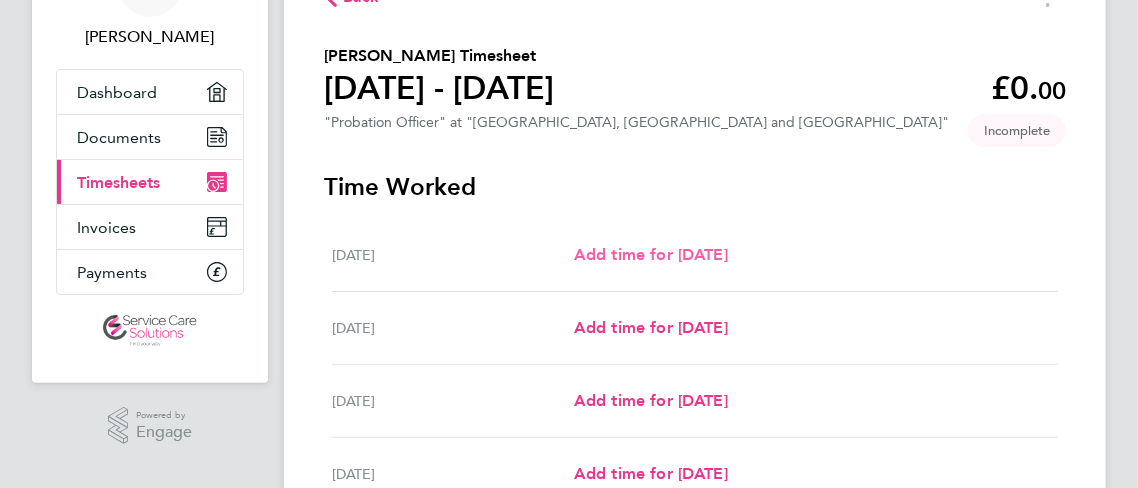 click on "Add time for [DATE]" at bounding box center (651, 254) 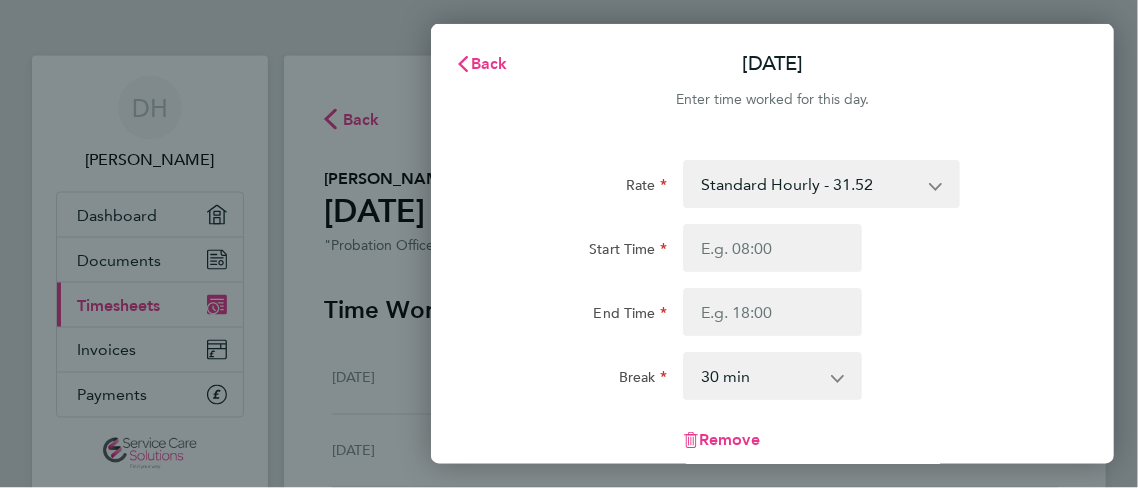 scroll, scrollTop: 0, scrollLeft: 0, axis: both 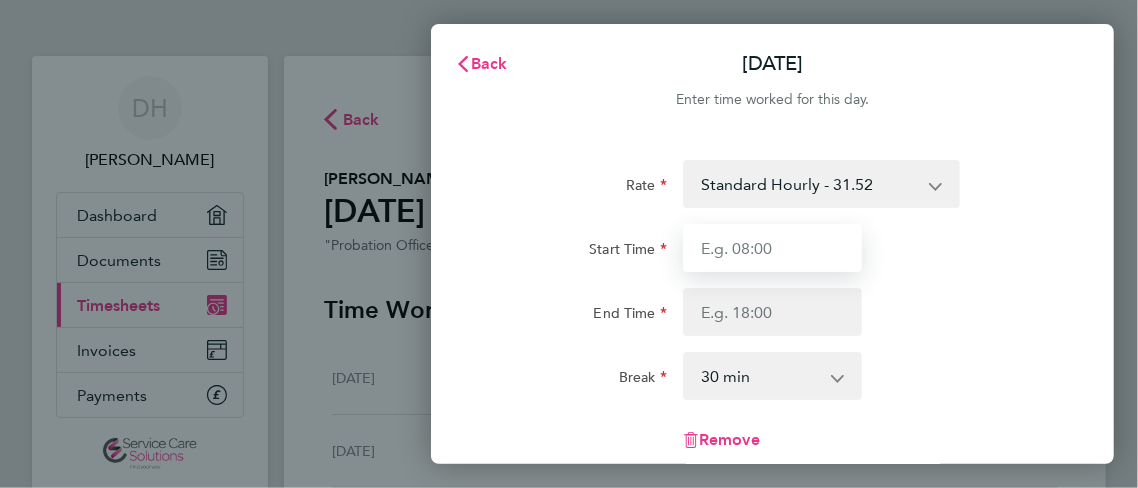 click on "Start Time" at bounding box center [773, 248] 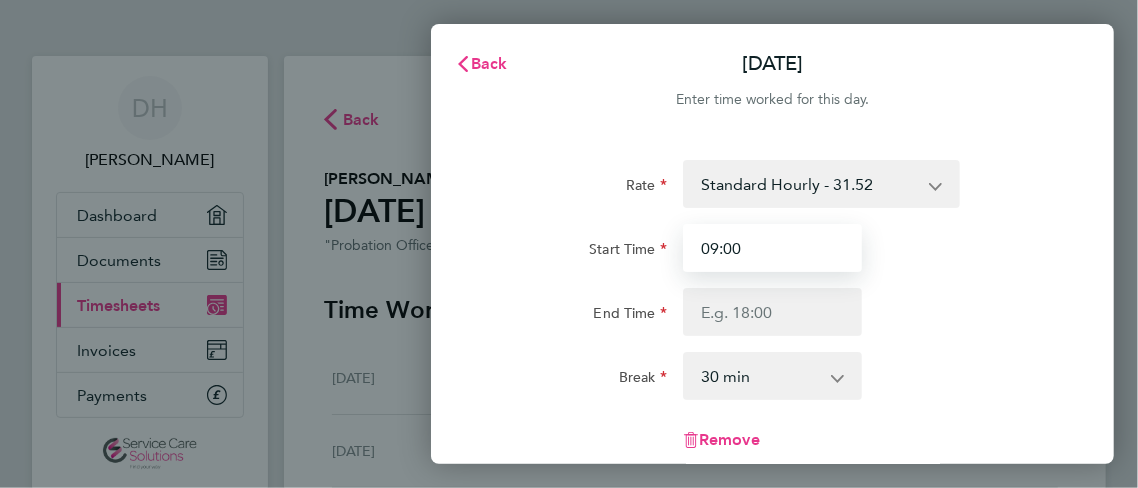 type on "09:00" 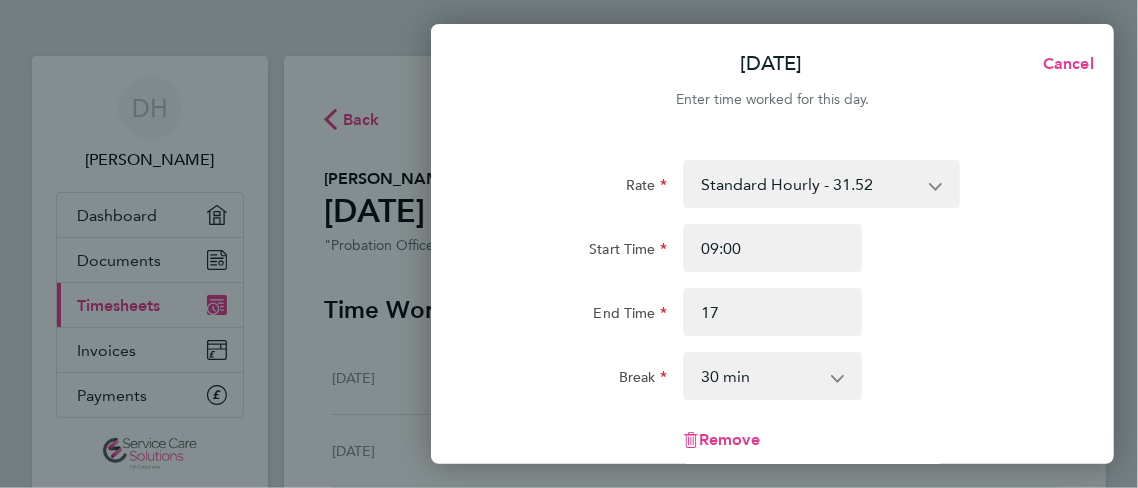 type on "17:00" 